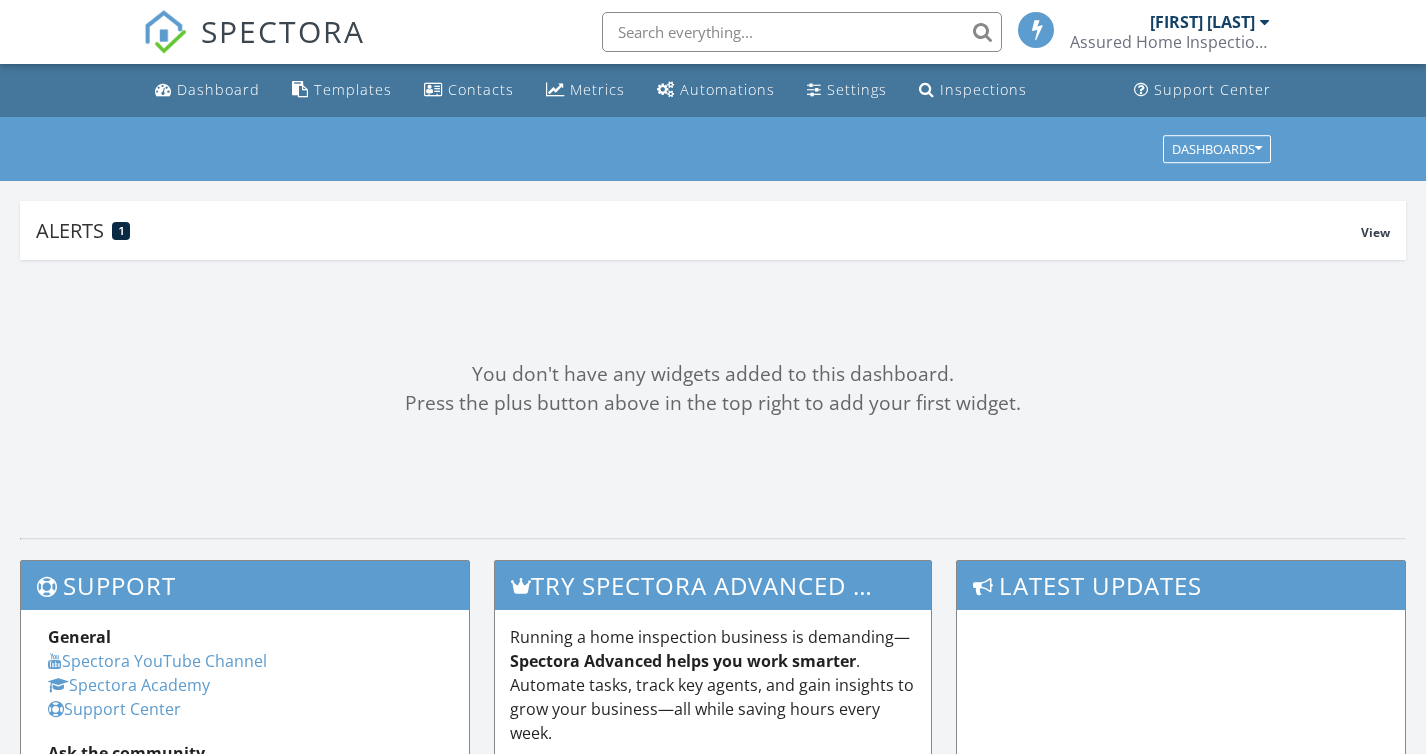 scroll, scrollTop: 0, scrollLeft: 0, axis: both 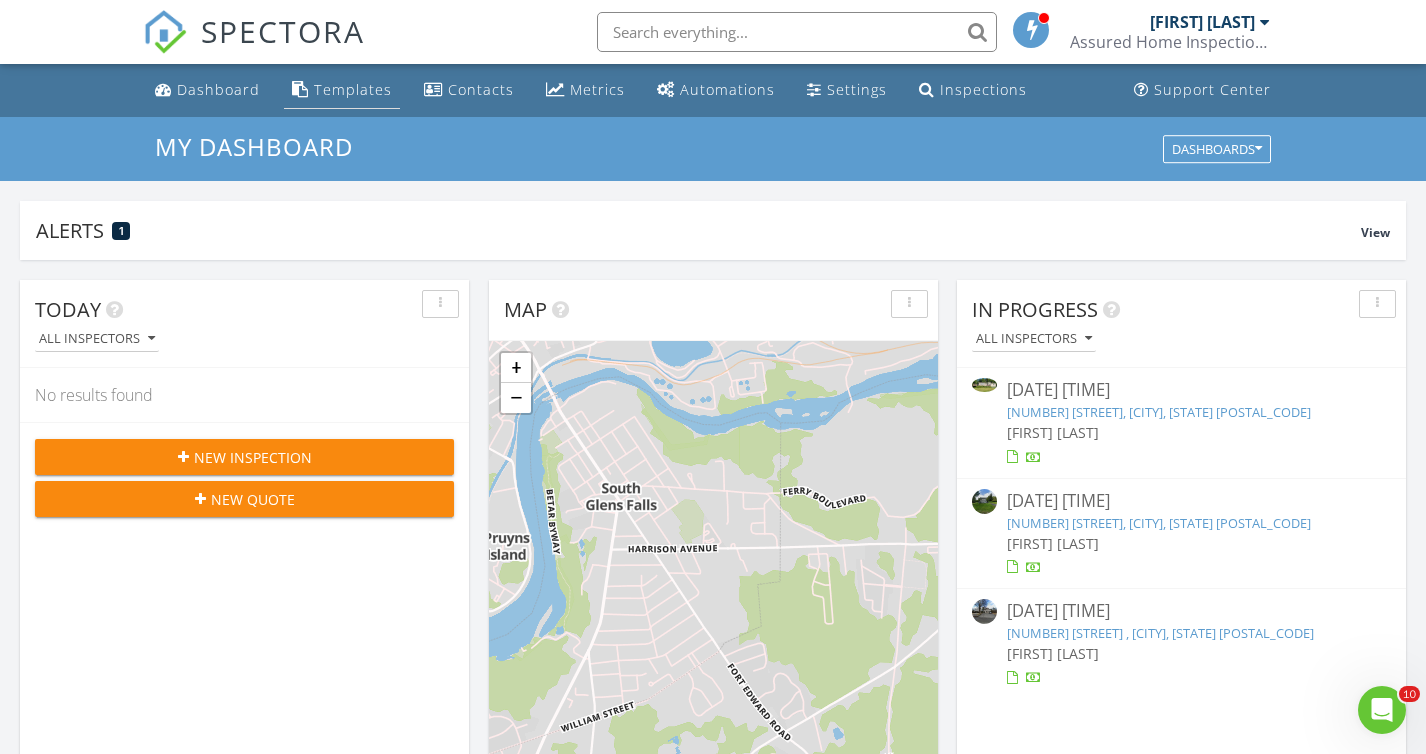 click on "Templates" at bounding box center (353, 89) 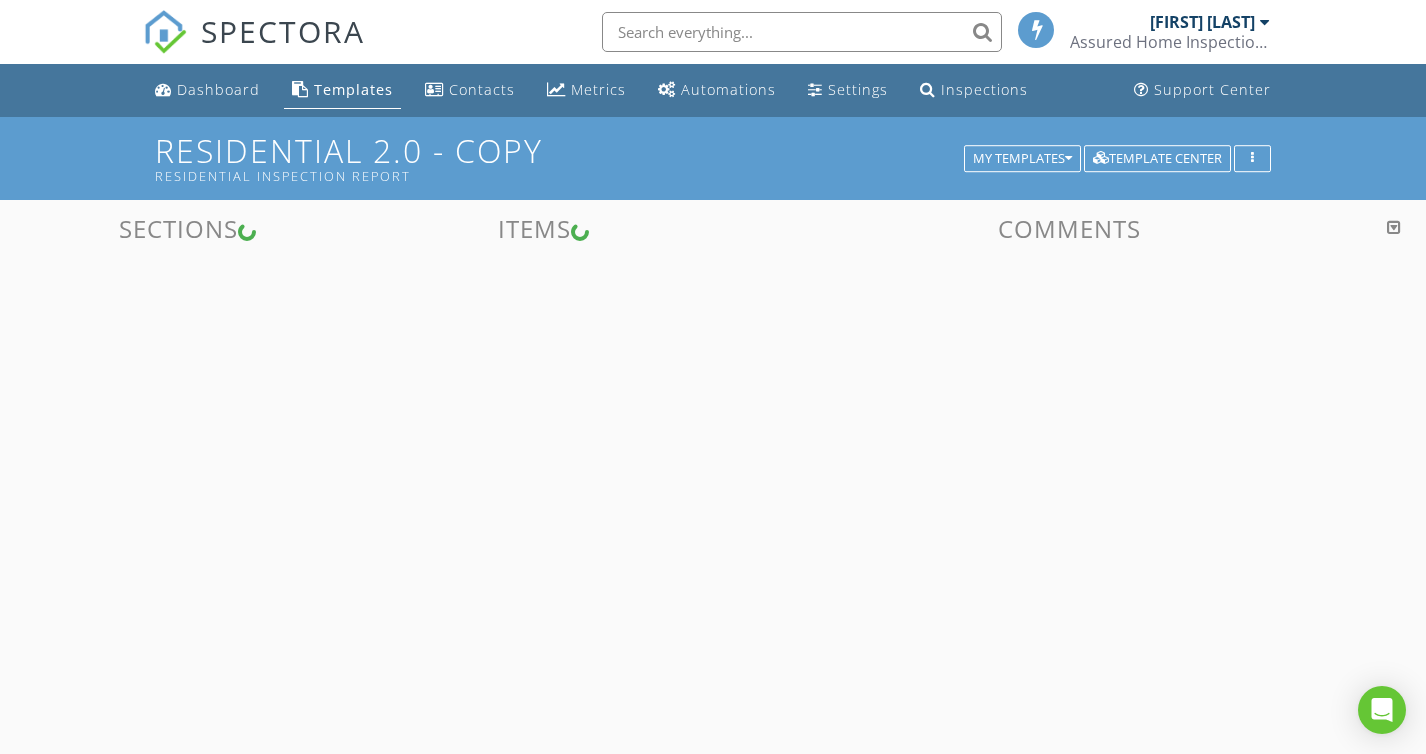 scroll, scrollTop: 0, scrollLeft: 0, axis: both 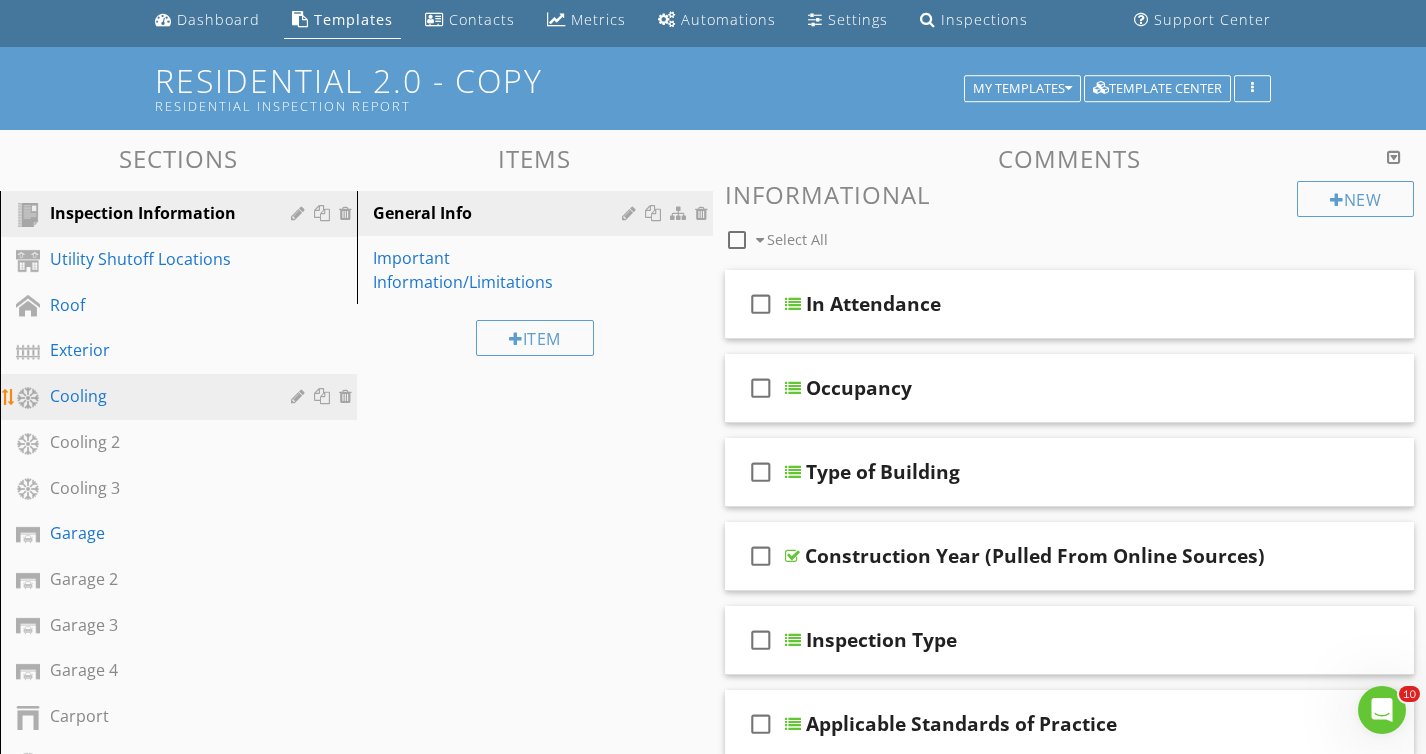 click on "Cooling" at bounding box center (156, 396) 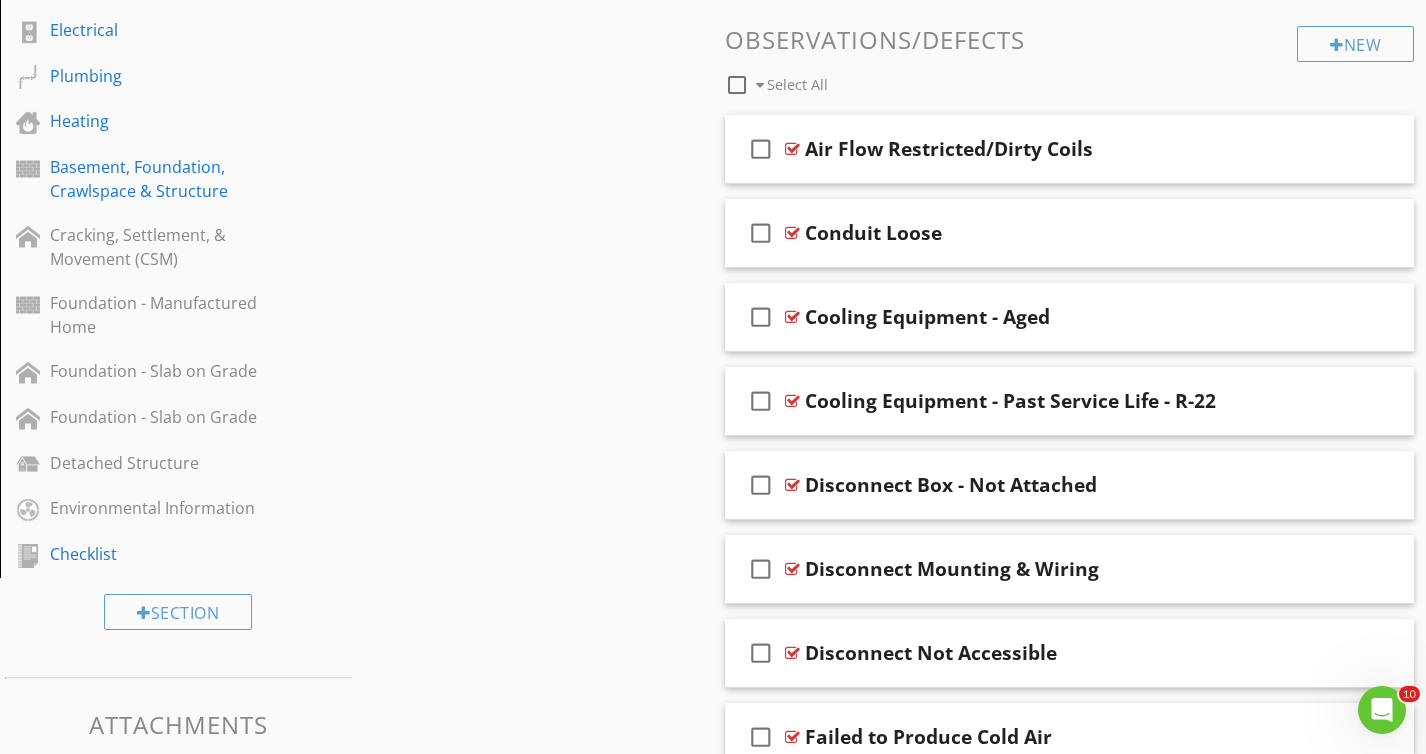 scroll, scrollTop: 1525, scrollLeft: 0, axis: vertical 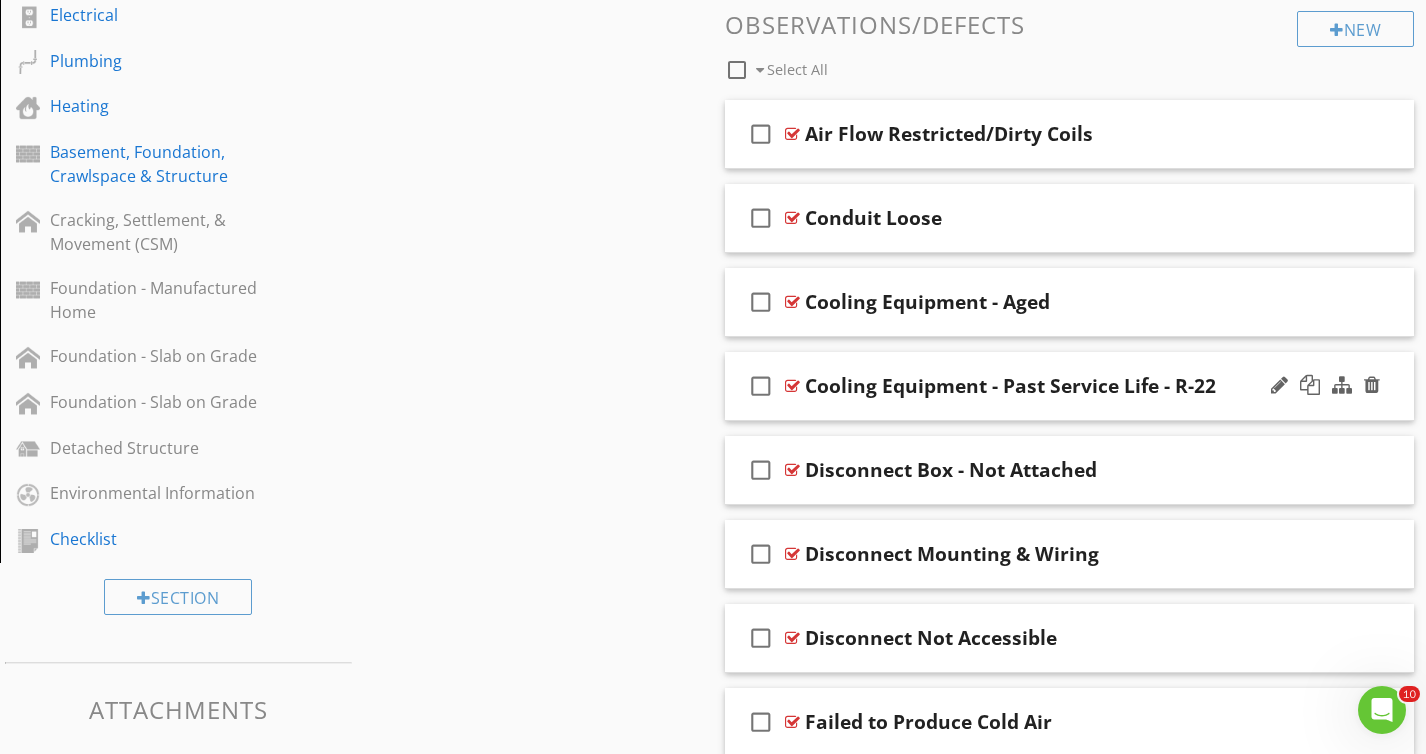 click on "check_box_outline_blank
Cooling Equipment - Past Service Life - R-22" at bounding box center (1069, 386) 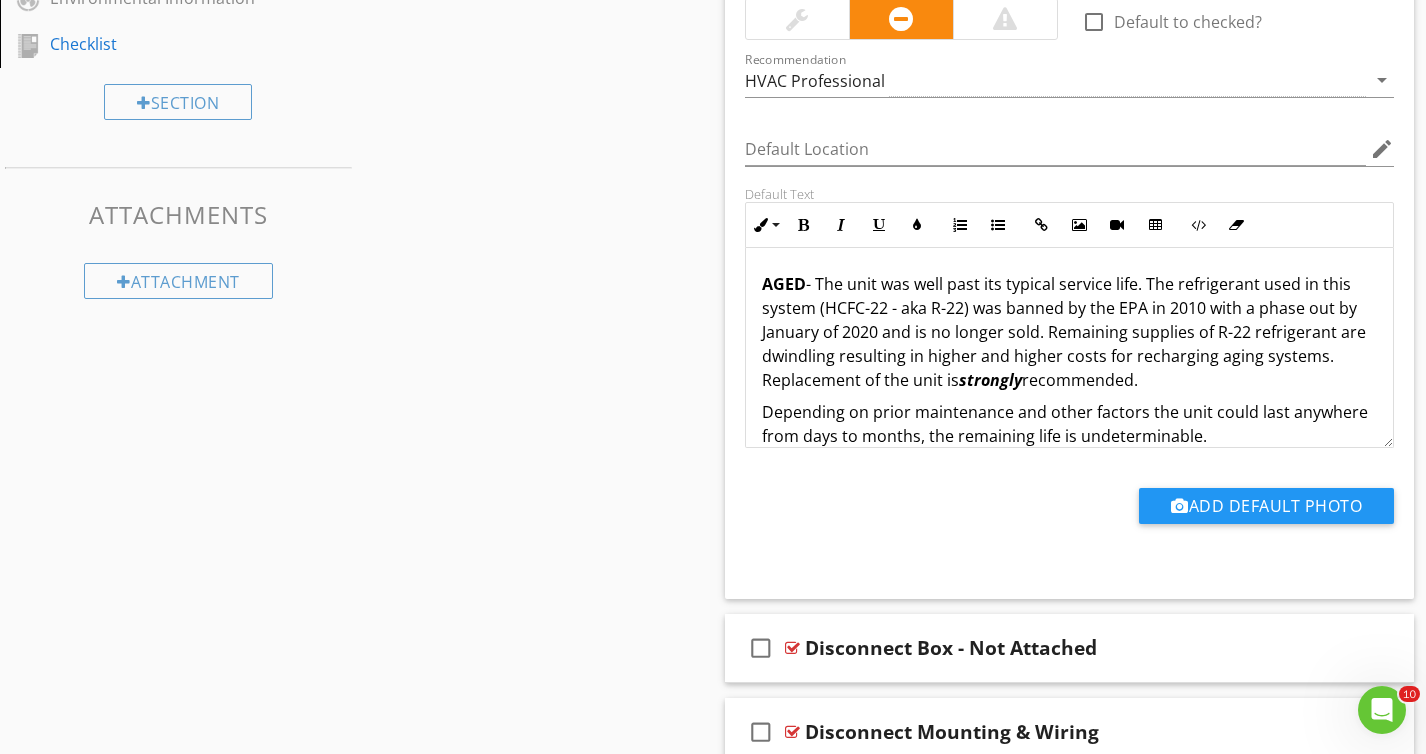 scroll, scrollTop: 2022, scrollLeft: 0, axis: vertical 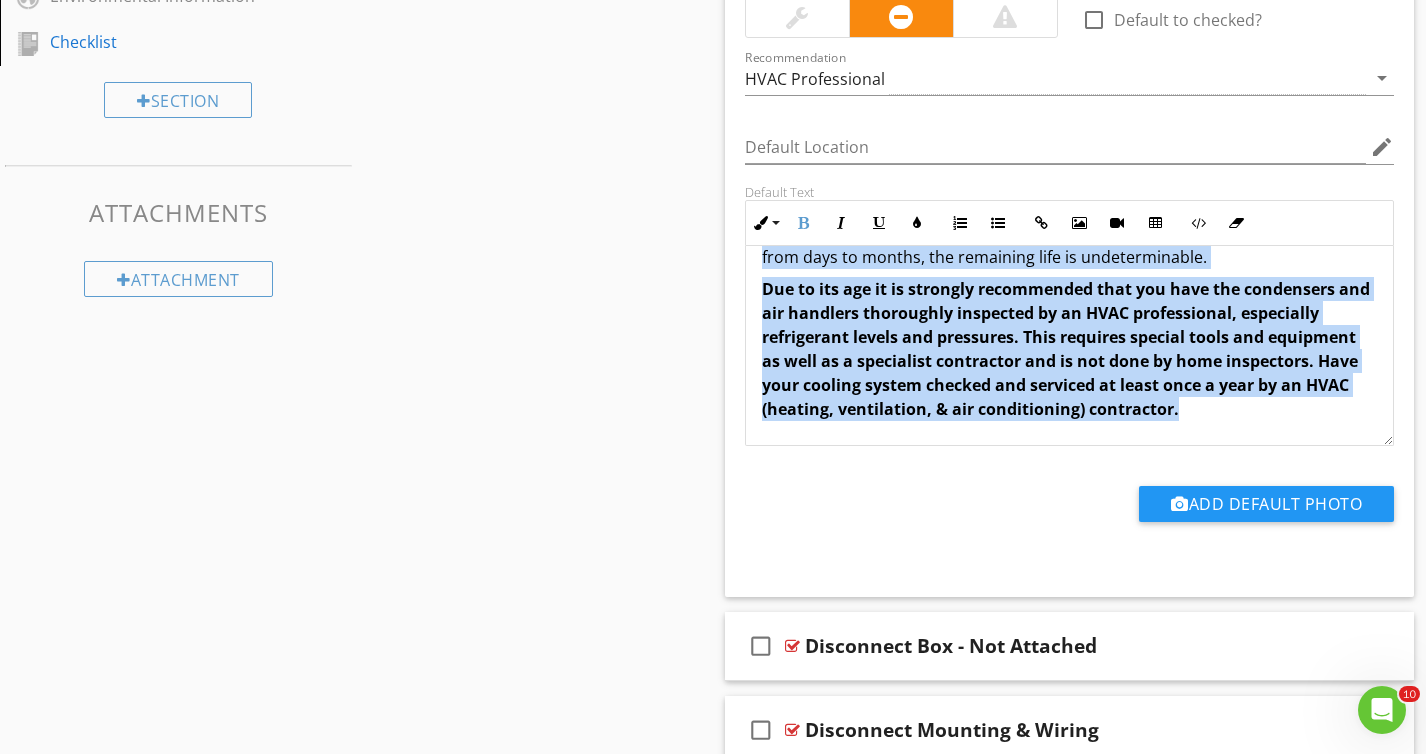 drag, startPoint x: 762, startPoint y: 278, endPoint x: 1201, endPoint y: 417, distance: 460.4802 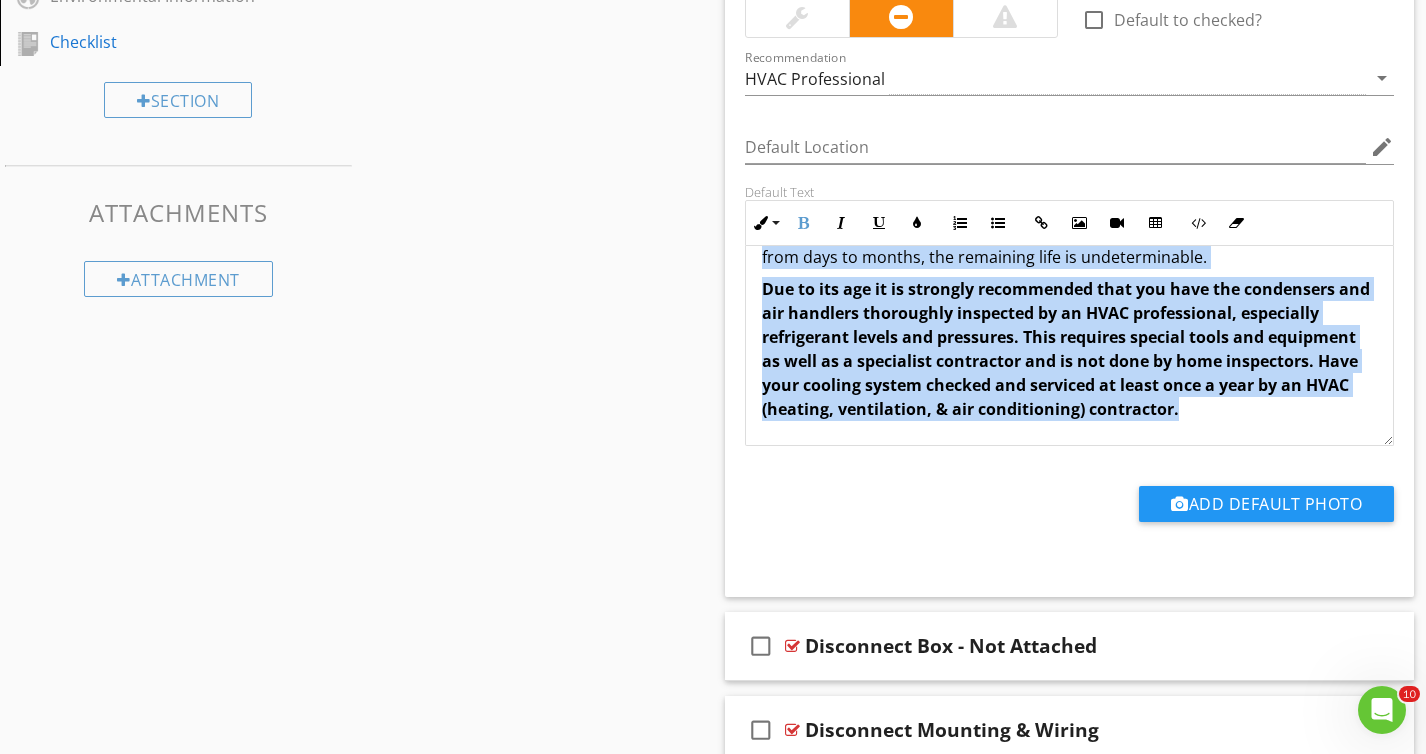 copy on "AGED  - The unit was well past its typical service life. The refrigerant used in this system (HCFC-22 - aka R-22) was banned by the EPA in 2010 with a phase out by January of 2020 and is no longer sold. Remaining supplies of R-22 refrigerant are dwindling resulting in higher and higher costs for recharging aging systems. Replacement of the unit is  strongly  recommended.  Depending on prior maintenance and other factors the unit could last anywhere from days to months, the remaining life is undeterminable.  Due to its age it is strongly recommended that you have the condensers and air handlers thoroughly inspected by an HVAC professional, especially refrigerant levels and pressures. This requires special tools and equipment as well as a specialist contractor and is not done by home inspectors. Have your cooling system checked and serviced at least once a year by an HVAC (heating, ventilation, & air conditioning) contractor." 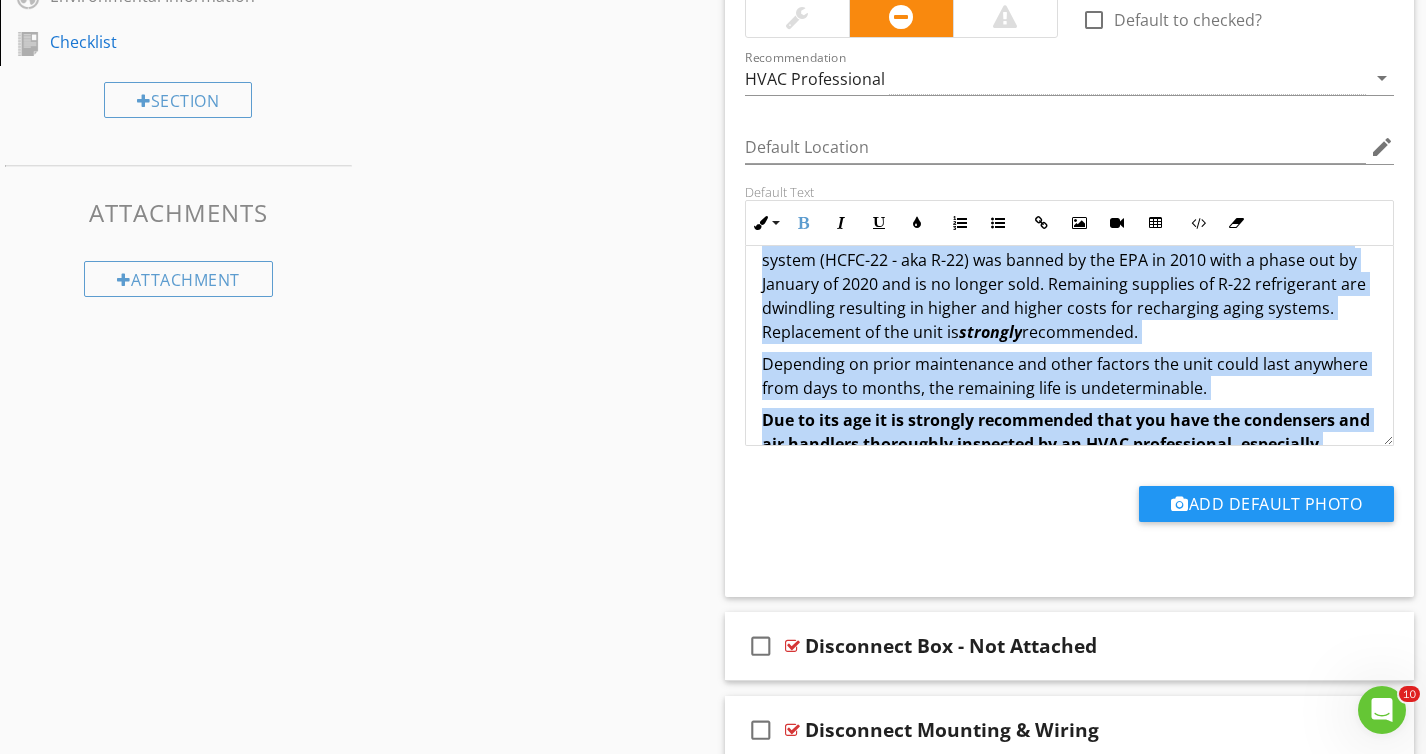 scroll, scrollTop: 0, scrollLeft: 0, axis: both 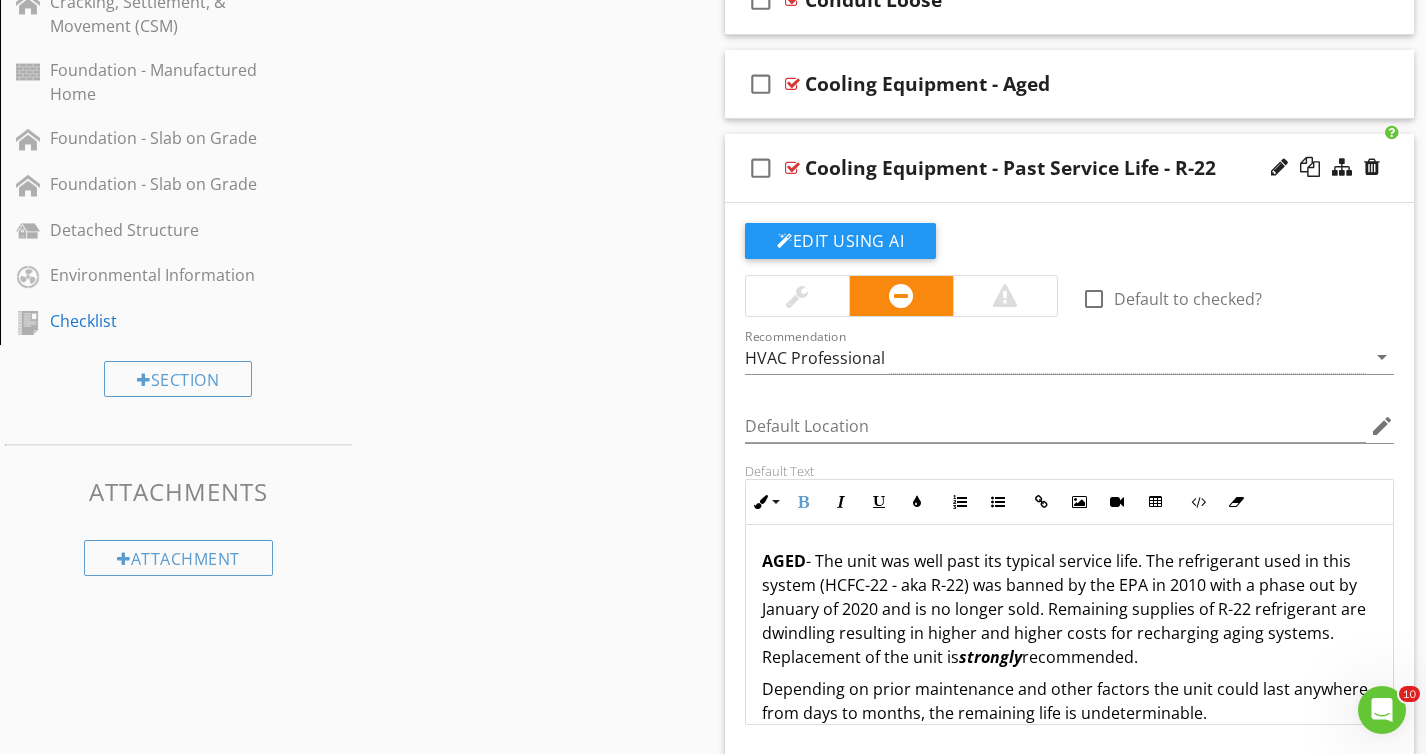 click on "Cooling Equipment - Past Service Life - R-22" at bounding box center (1010, 168) 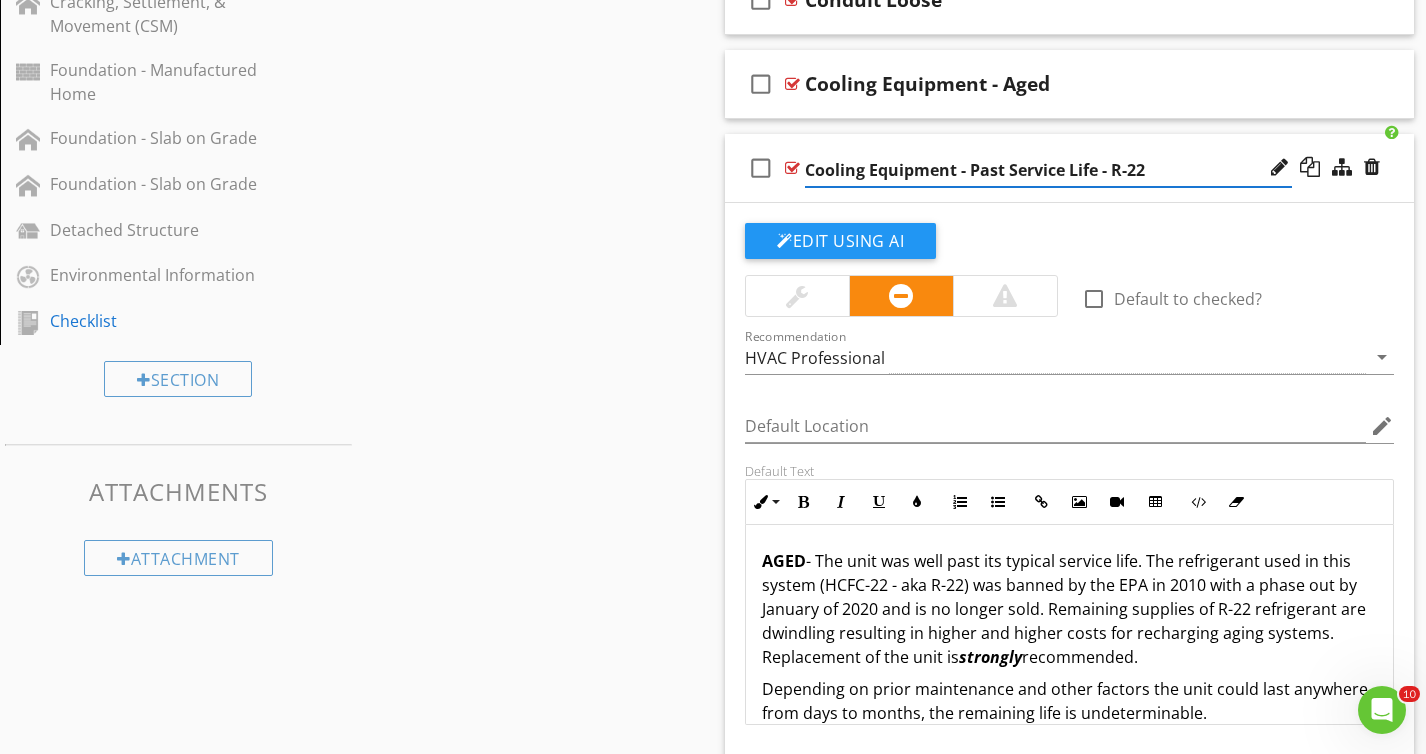 click on "Cooling Equipment - Past Service Life - R-22" at bounding box center [1048, 170] 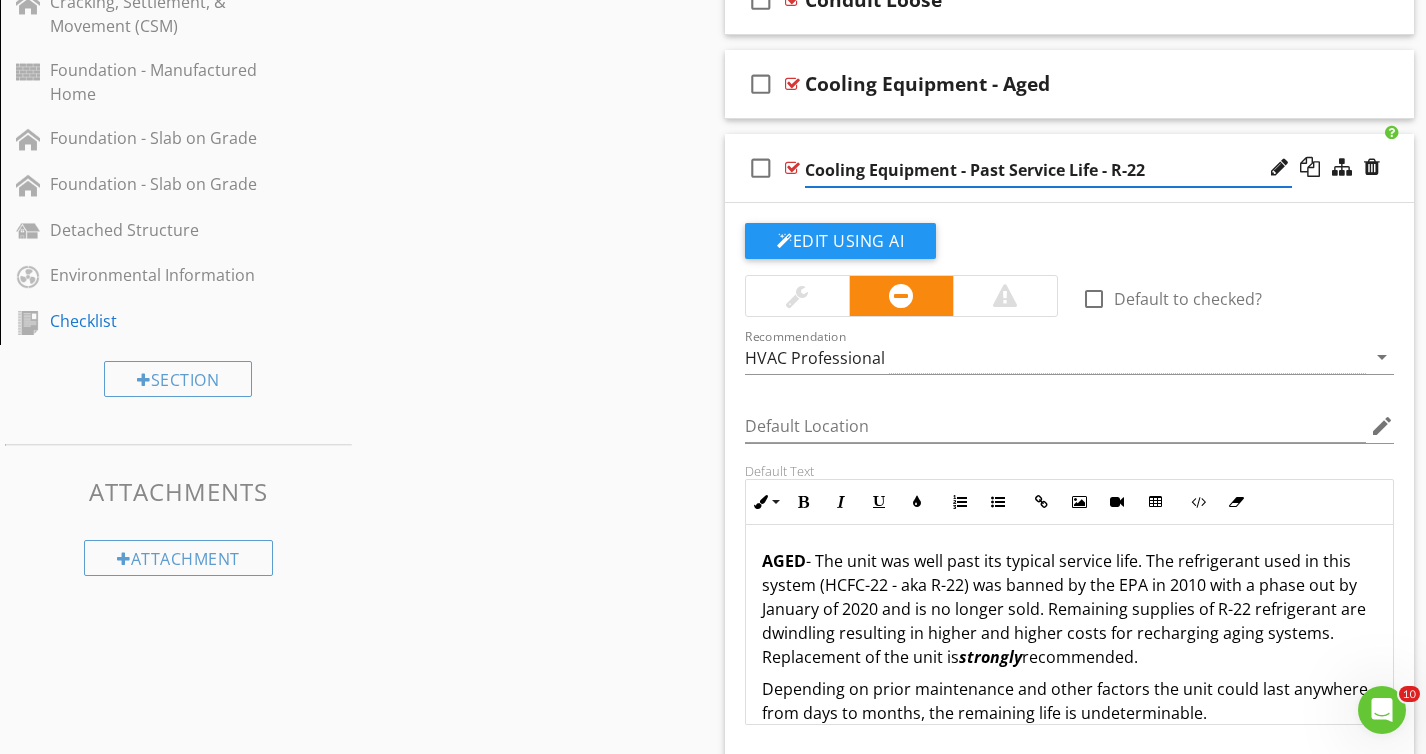 click on "Cooling Equipment - Past Service Life - R-22" at bounding box center [1048, 170] 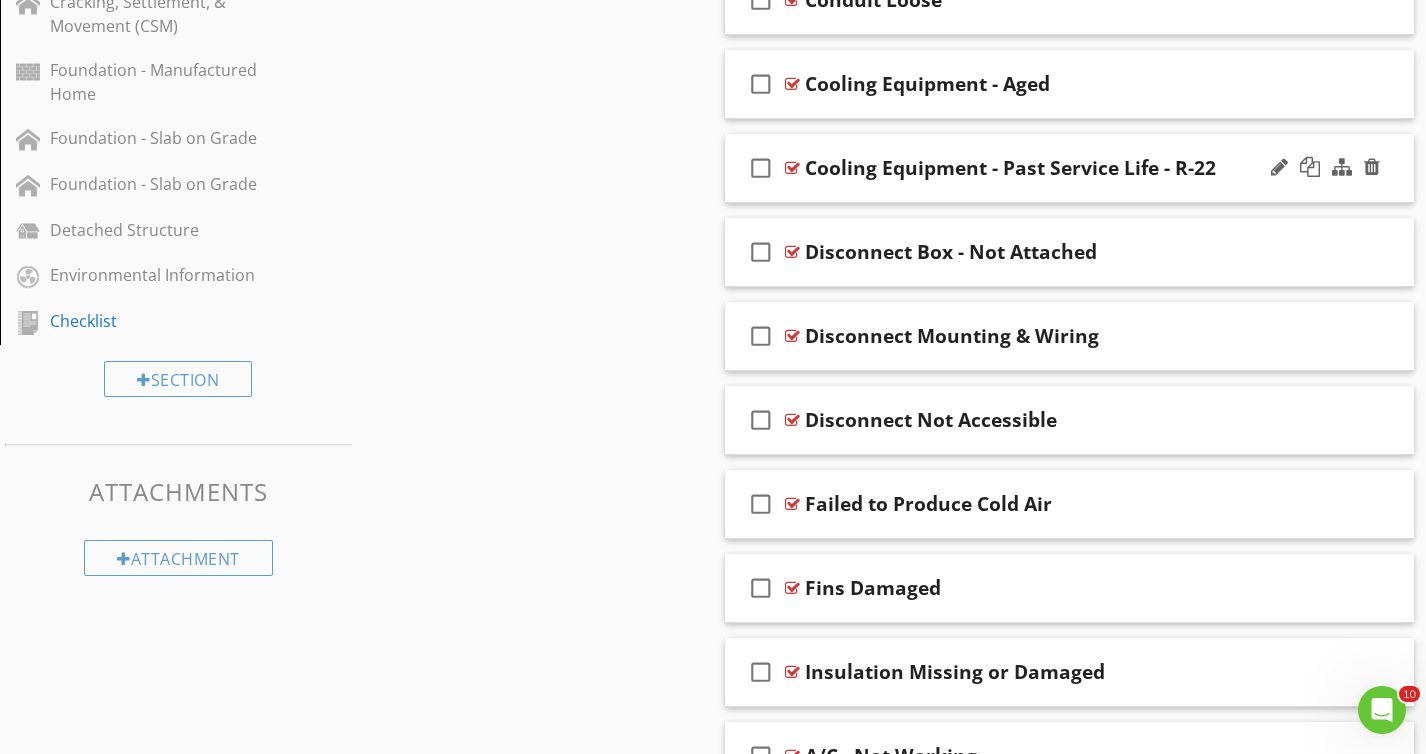 click on "check_box_outline_blank
Cooling Equipment - Past Service Life - R-22" at bounding box center (1069, 168) 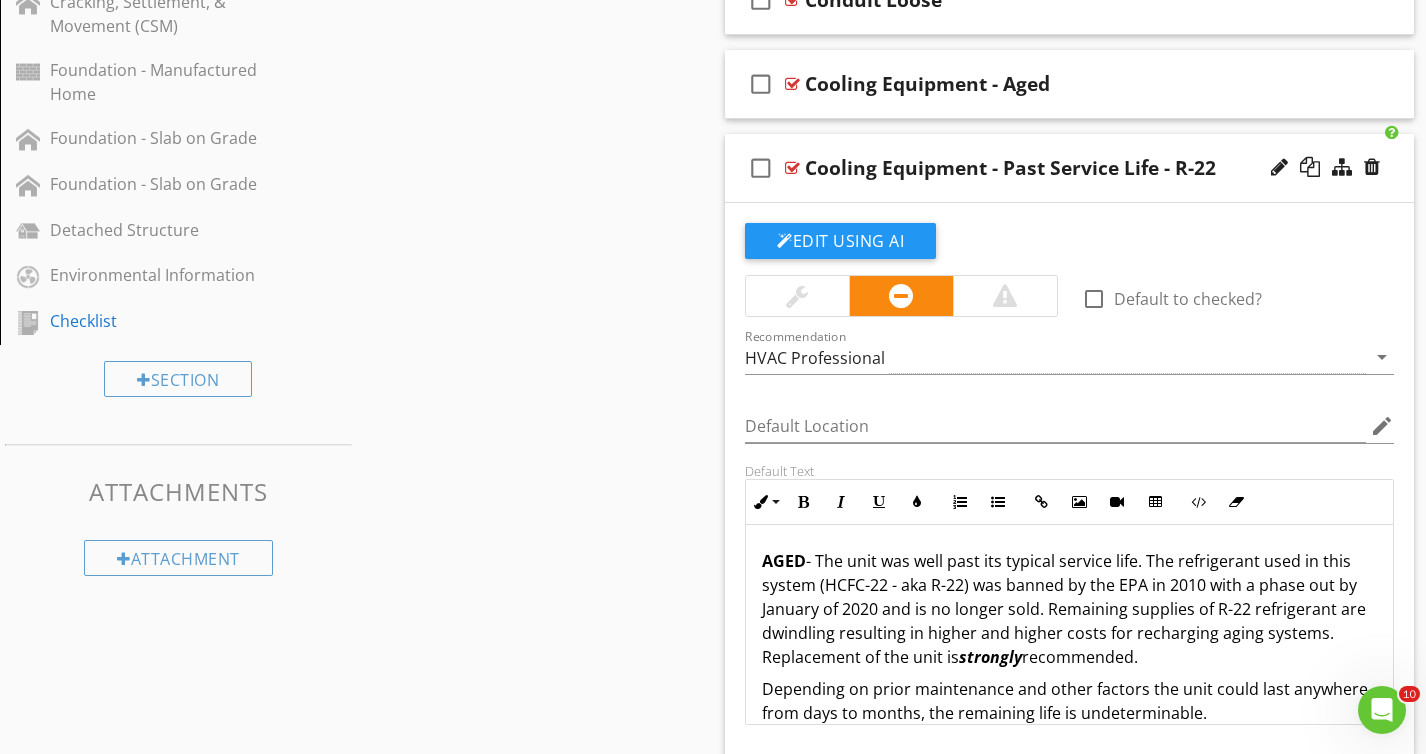 click on "AGED" at bounding box center (784, 561) 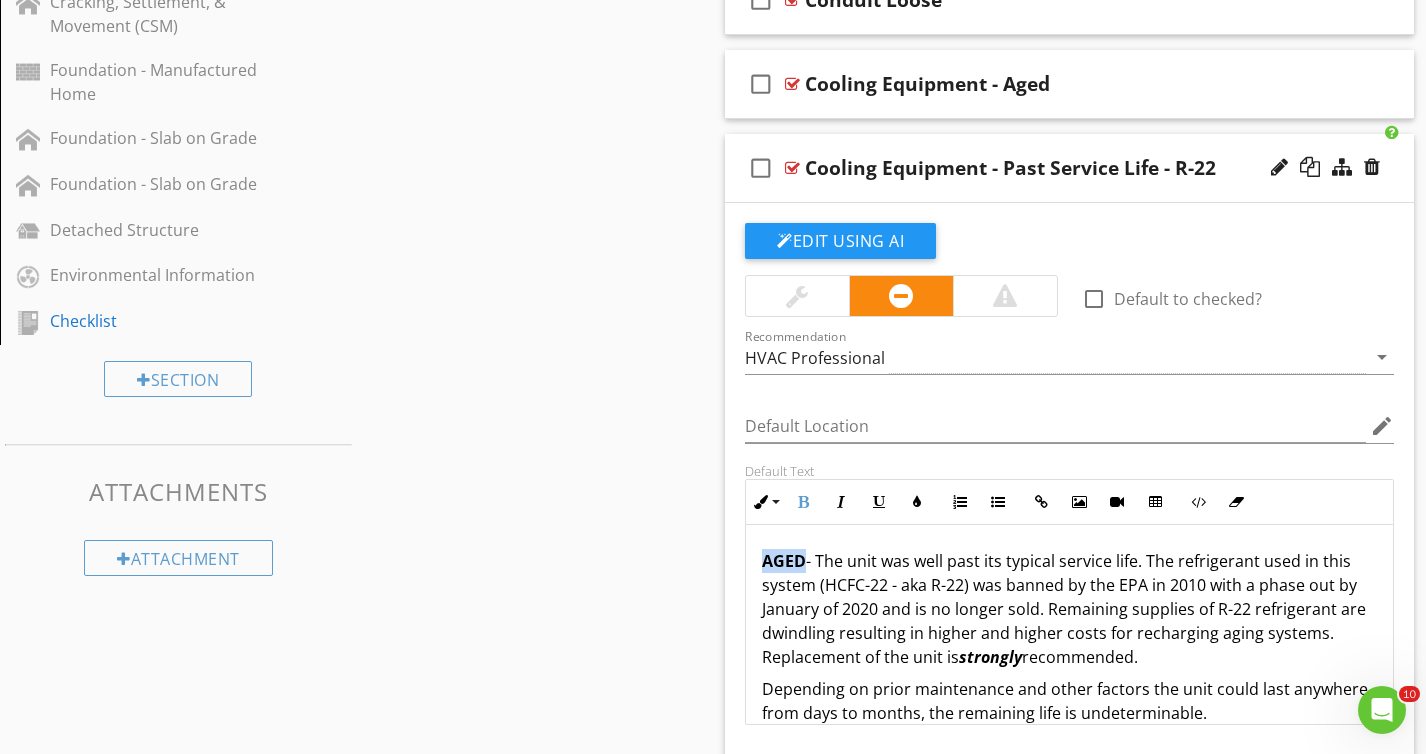 click on "AGED" at bounding box center [784, 561] 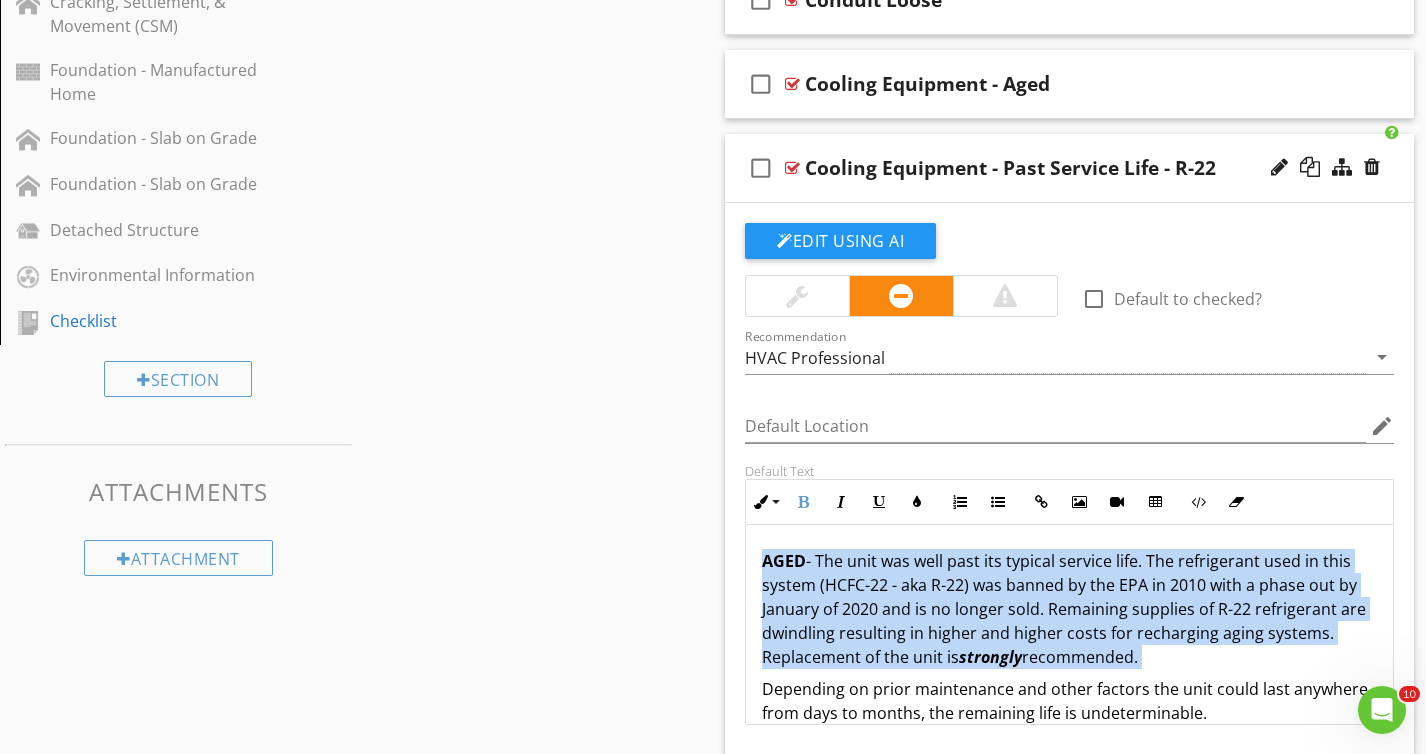 click on "AGED" at bounding box center (784, 561) 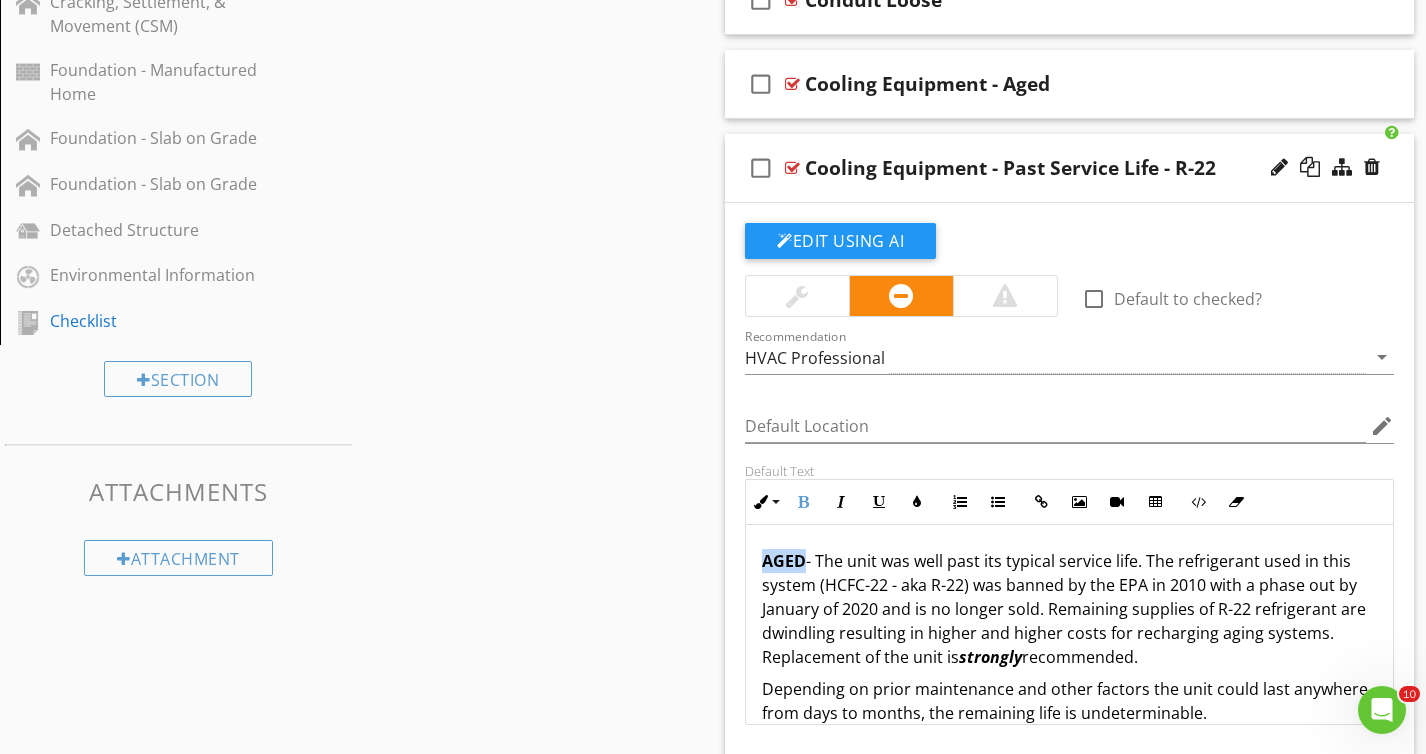 click on "AGED" at bounding box center (784, 561) 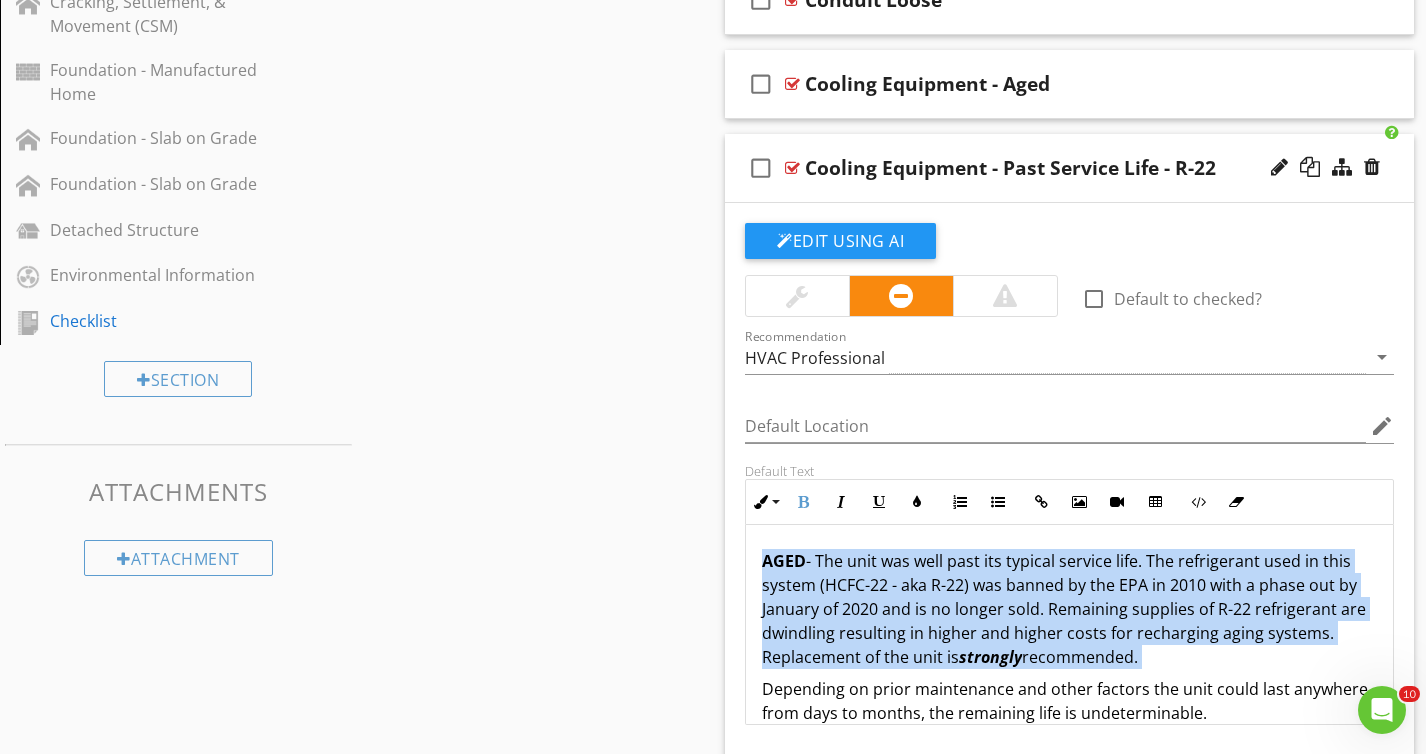 click on "AGED" at bounding box center (784, 561) 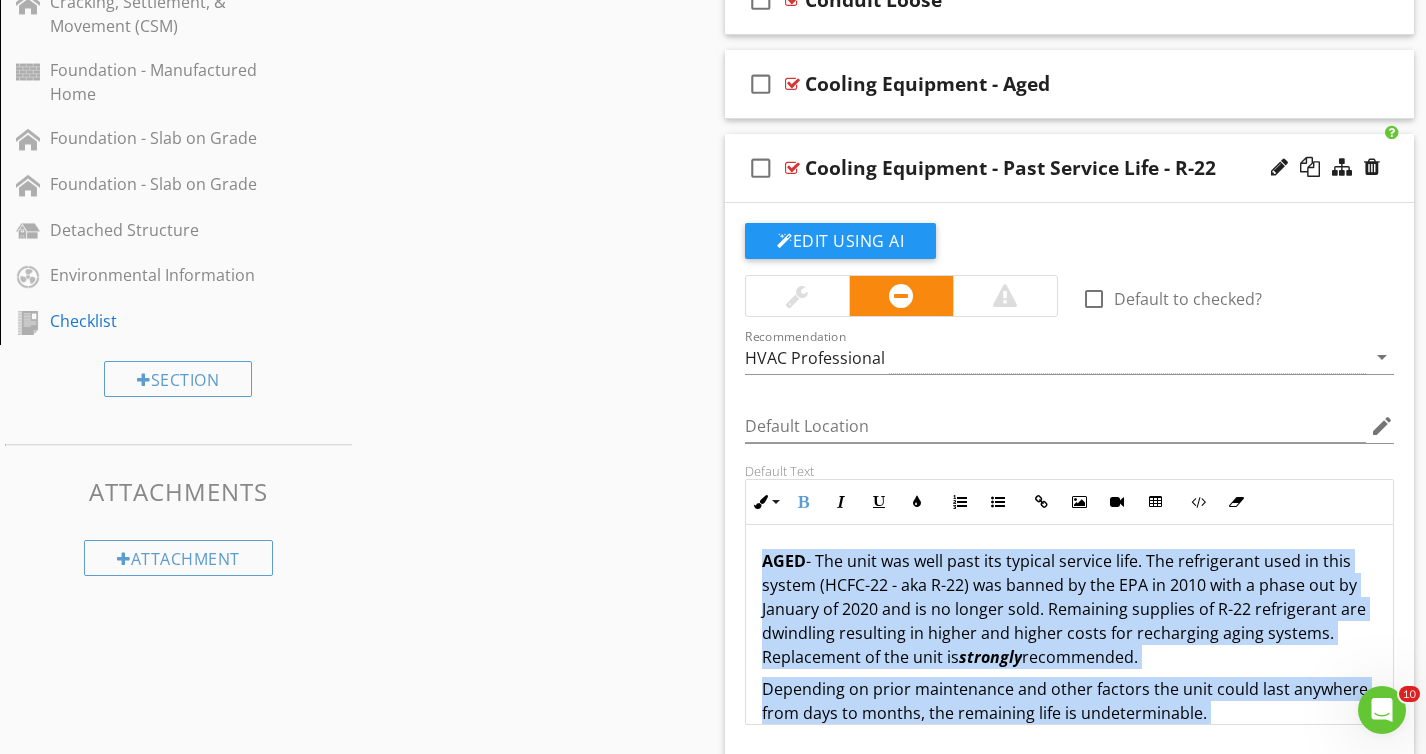 scroll, scrollTop: 177, scrollLeft: 0, axis: vertical 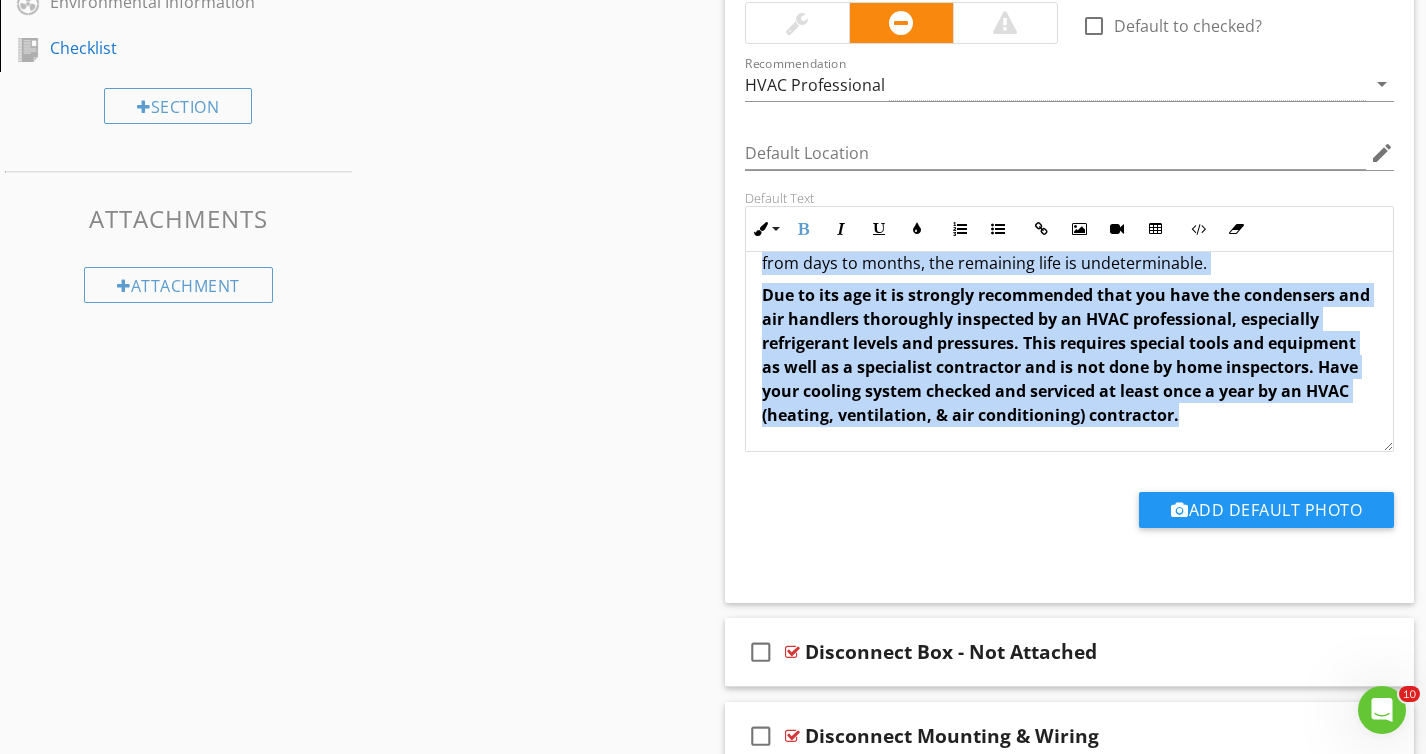 drag, startPoint x: 764, startPoint y: 555, endPoint x: 1259, endPoint y: 436, distance: 509.10312 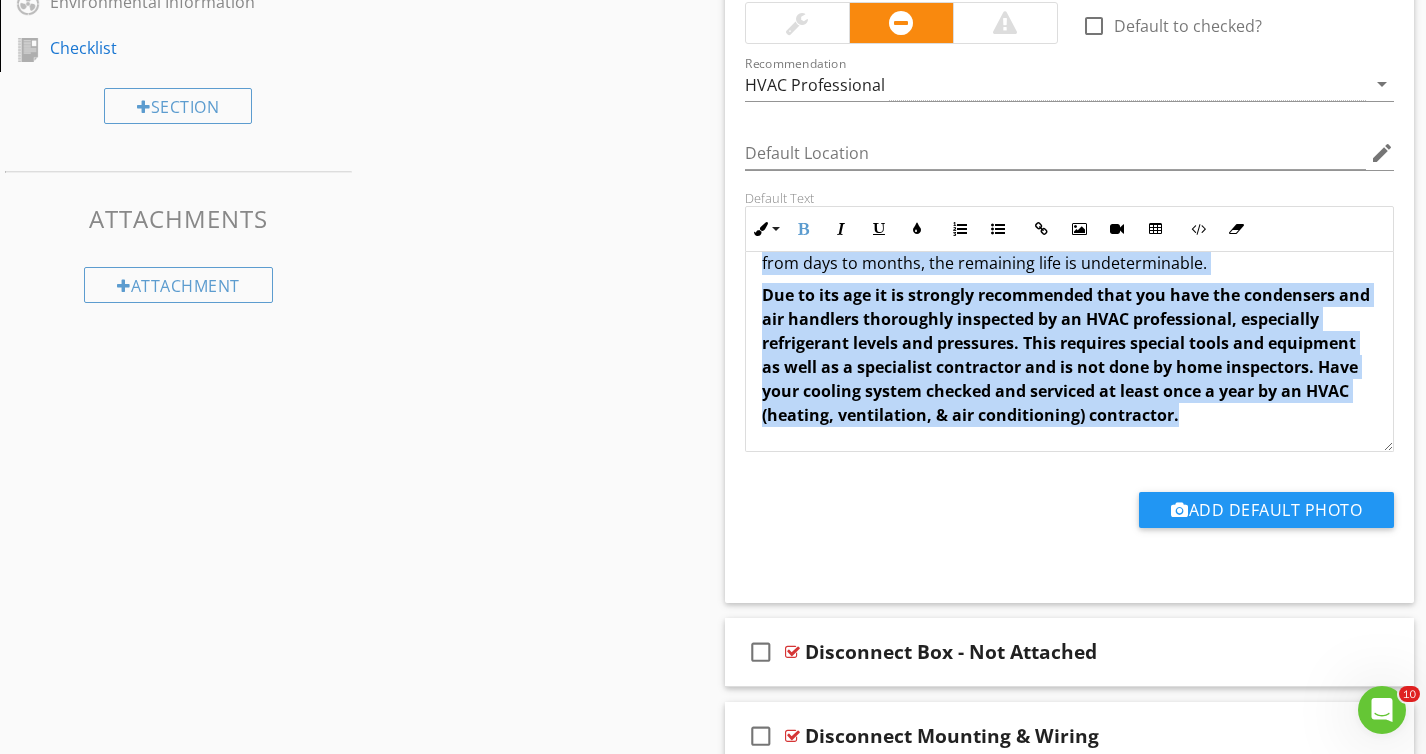 copy on "AGED  - The unit was well past its typical service life. The refrigerant used in this system (HCFC-22 - aka R-22) was banned by the EPA in 2010 with a phase out by January of 2020 and is no longer sold. Remaining supplies of R-22 refrigerant are dwindling resulting in higher and higher costs for recharging aging systems. Replacement of the unit is  strongly  recommended.  Depending on prior maintenance and other factors the unit could last anywhere from days to months, the remaining life is undeterminable.  Due to its age it is strongly recommended that you have the condensers and air handlers thoroughly inspected by an HVAC professional, especially refrigerant levels and pressures. This requires special tools and equipment as well as a specialist contractor and is not done by home inspectors. Have your cooling system checked and serviced at least once a year by an HVAC (heating, ventilation, & air conditioning) contractor." 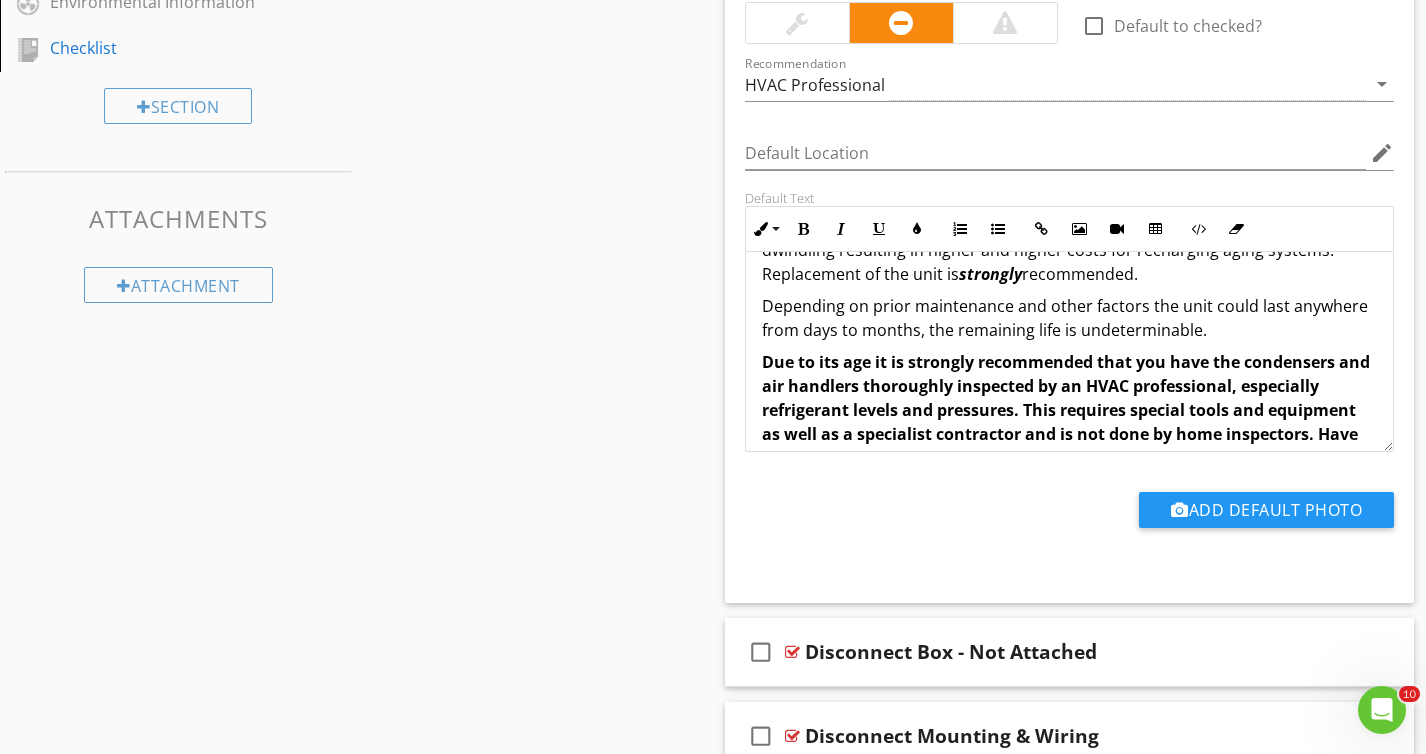 scroll, scrollTop: 75, scrollLeft: 0, axis: vertical 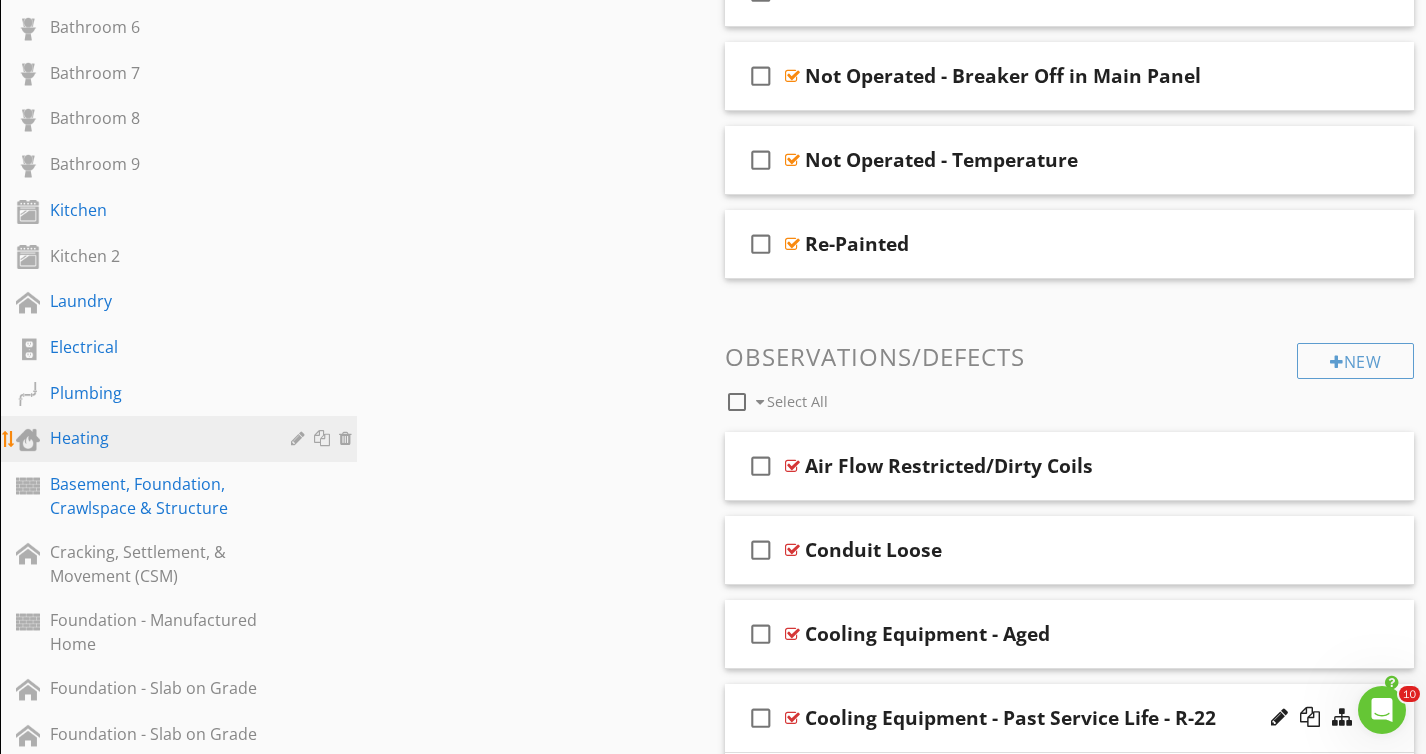 click on "Heating" at bounding box center [156, 438] 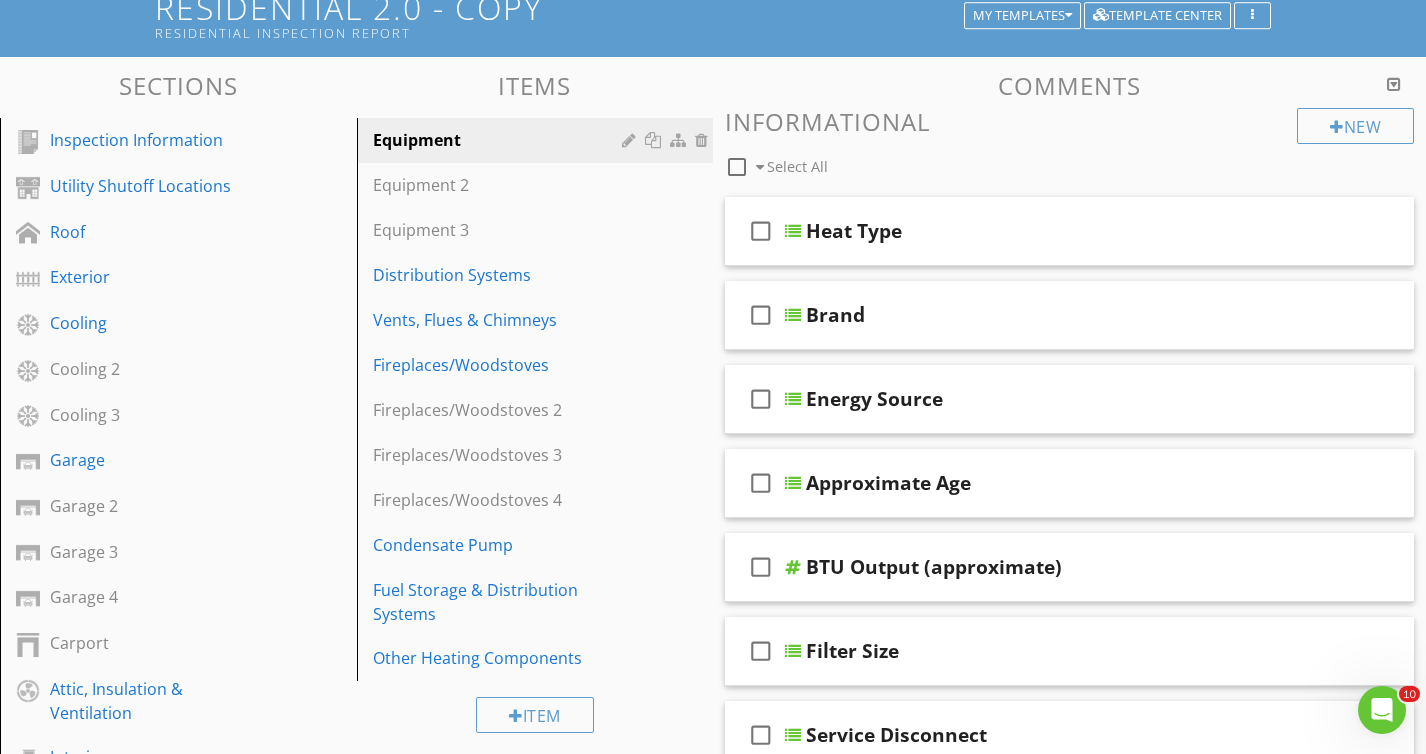 scroll, scrollTop: 138, scrollLeft: 0, axis: vertical 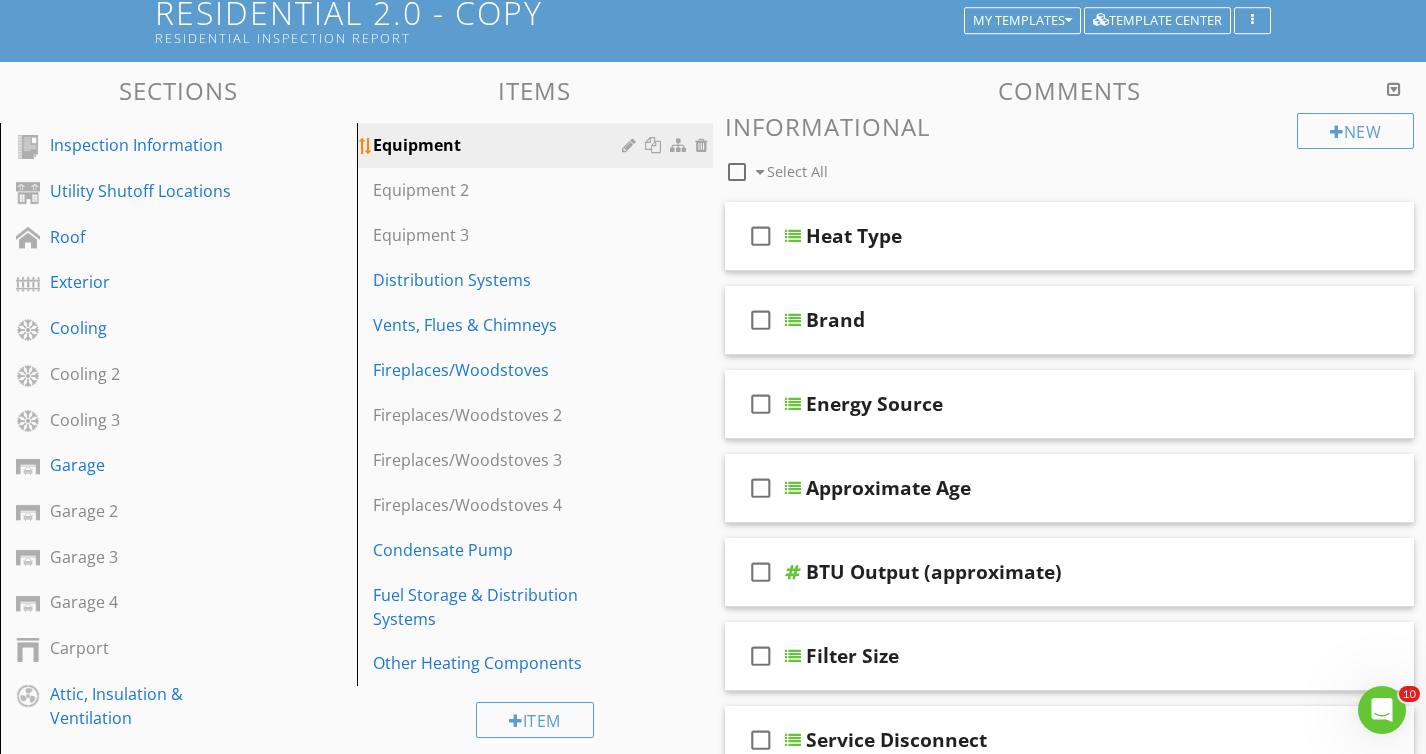 click on "Equipment" at bounding box center [501, 145] 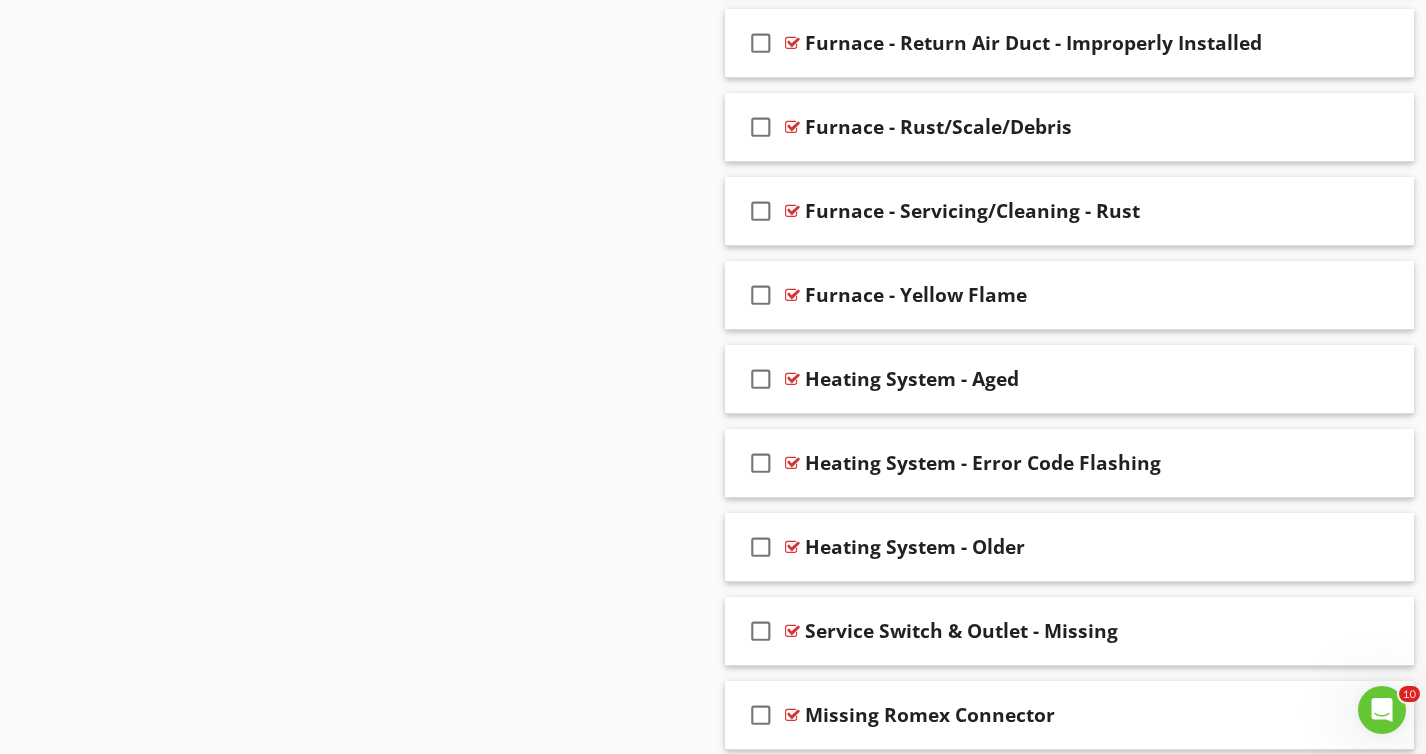 scroll, scrollTop: 5234, scrollLeft: 0, axis: vertical 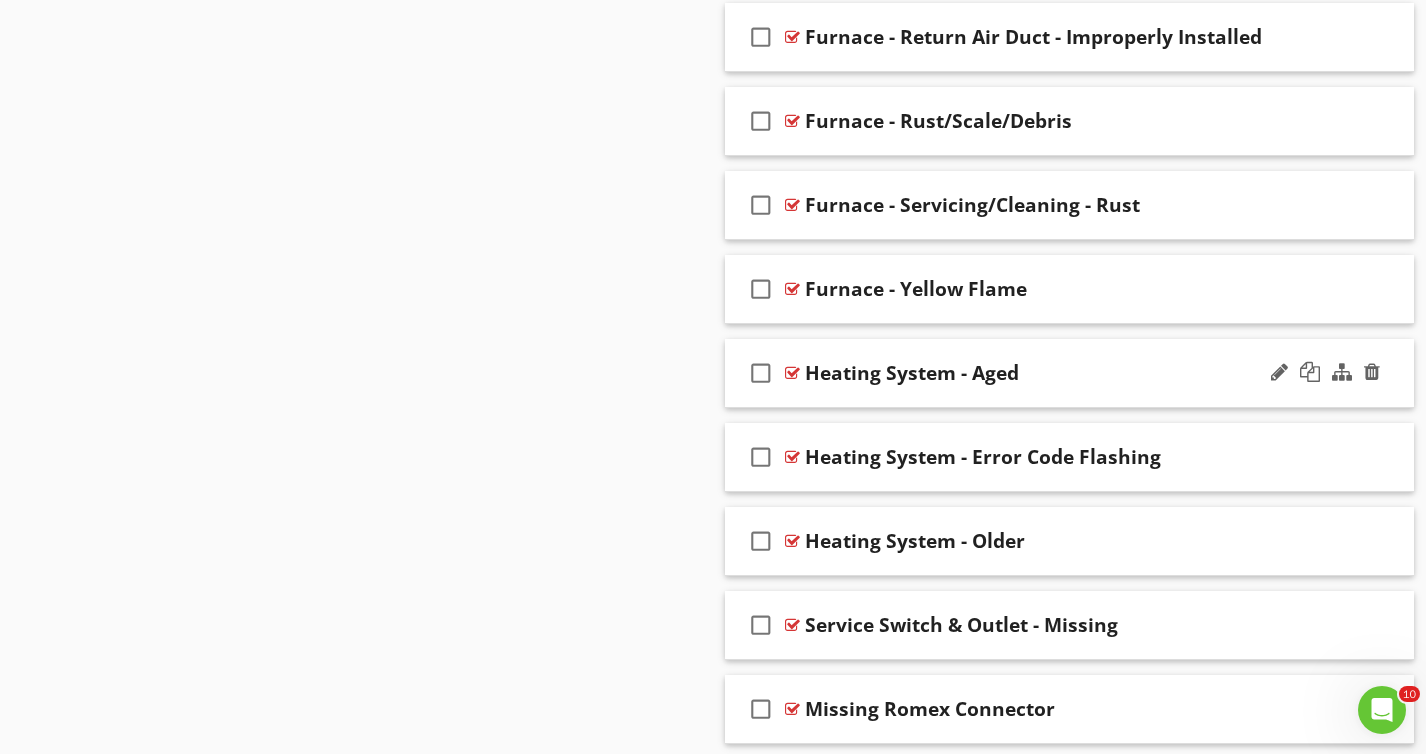 click on "check_box_outline_blank
Heating System - Aged" at bounding box center [1069, 373] 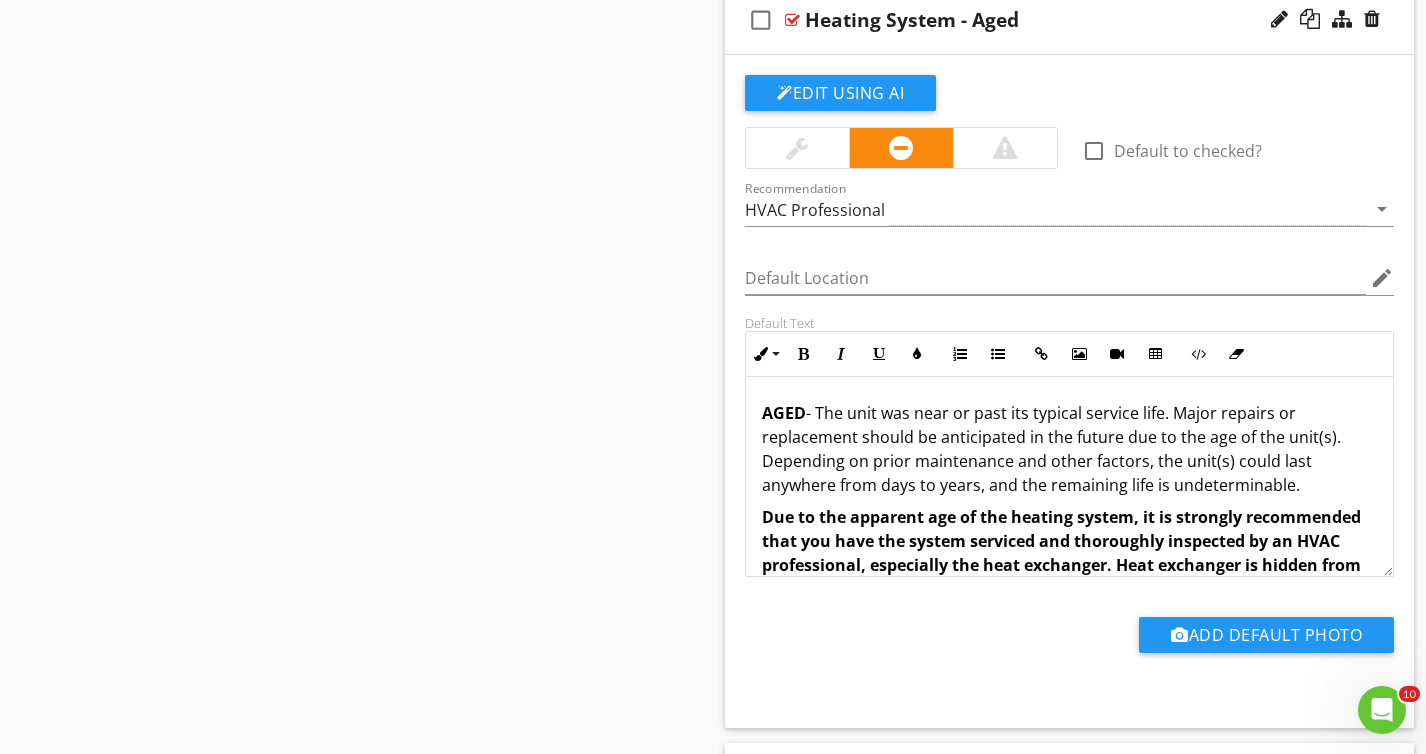 scroll, scrollTop: 5589, scrollLeft: 0, axis: vertical 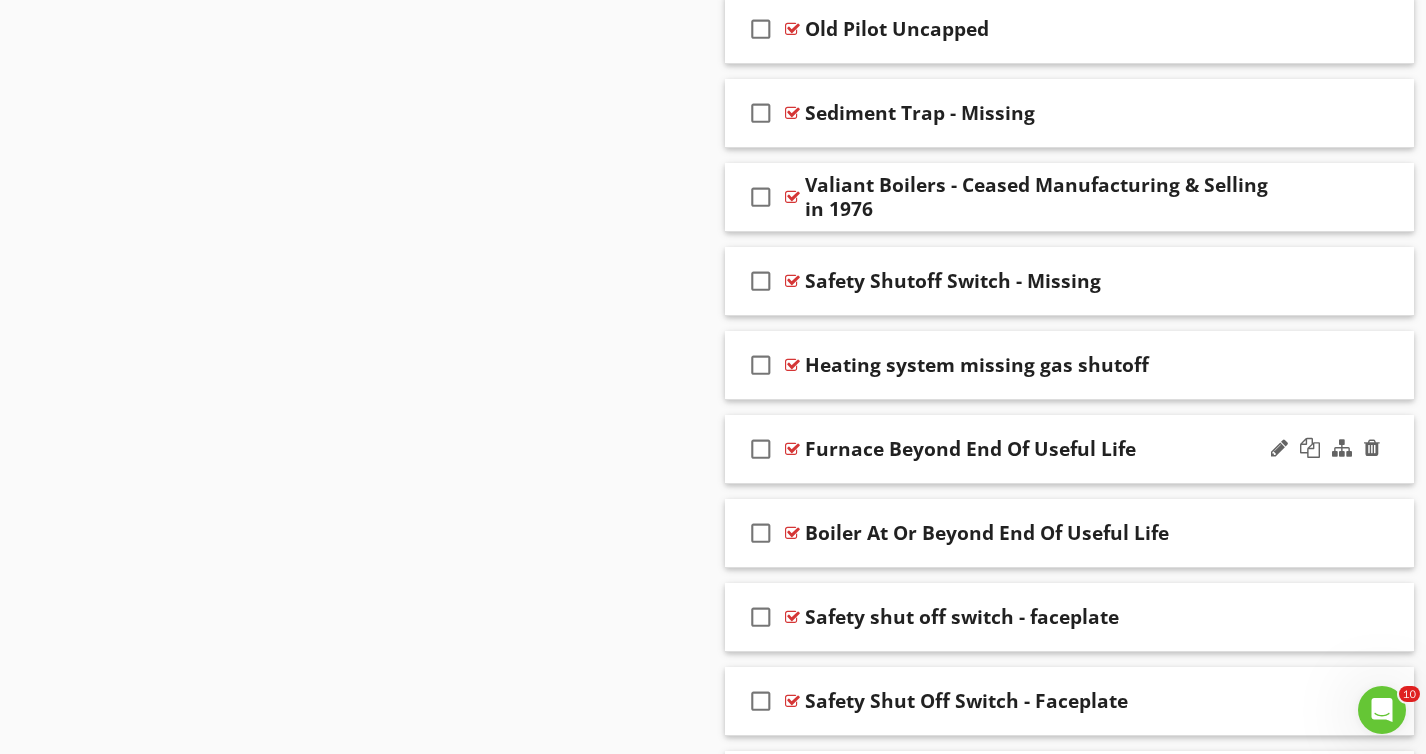 click on "Furnace Beyond End Of Useful Life" at bounding box center (1048, 449) 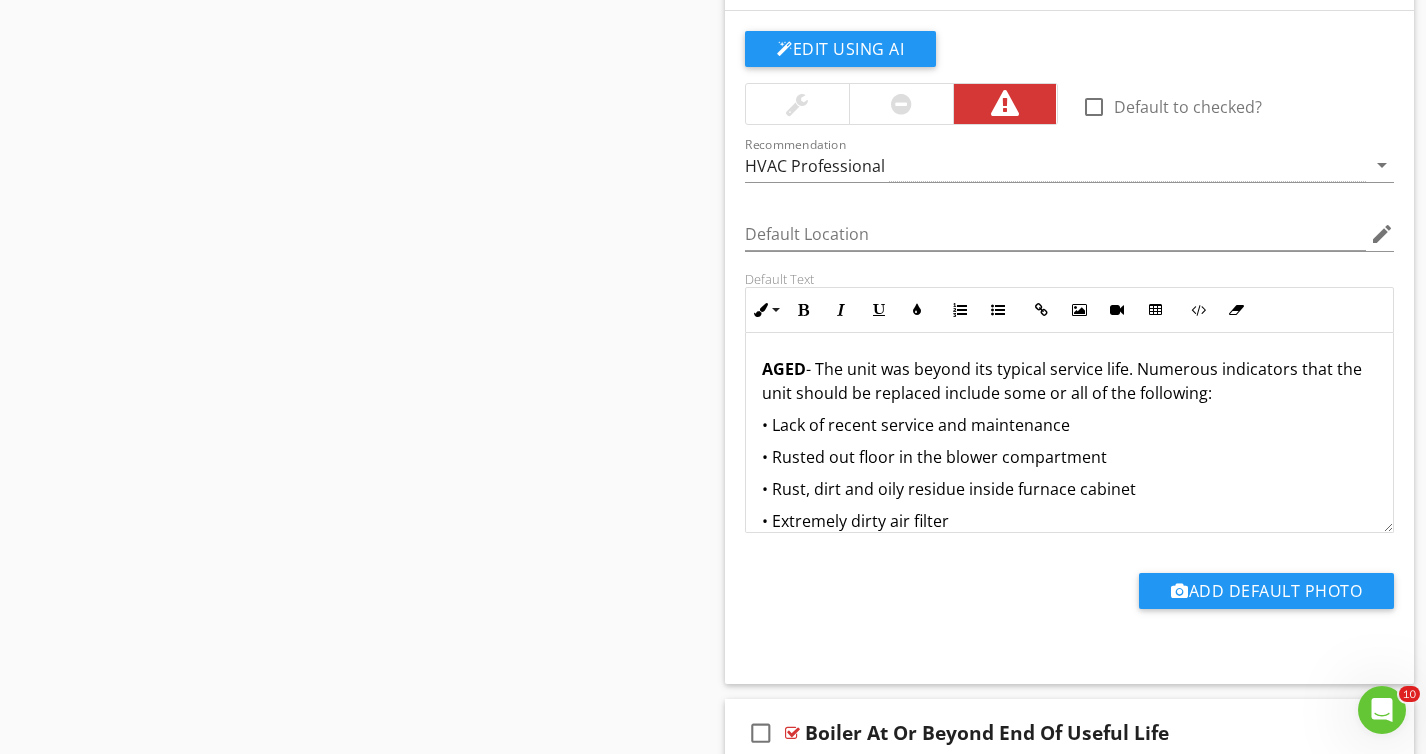 scroll, scrollTop: 7404, scrollLeft: 0, axis: vertical 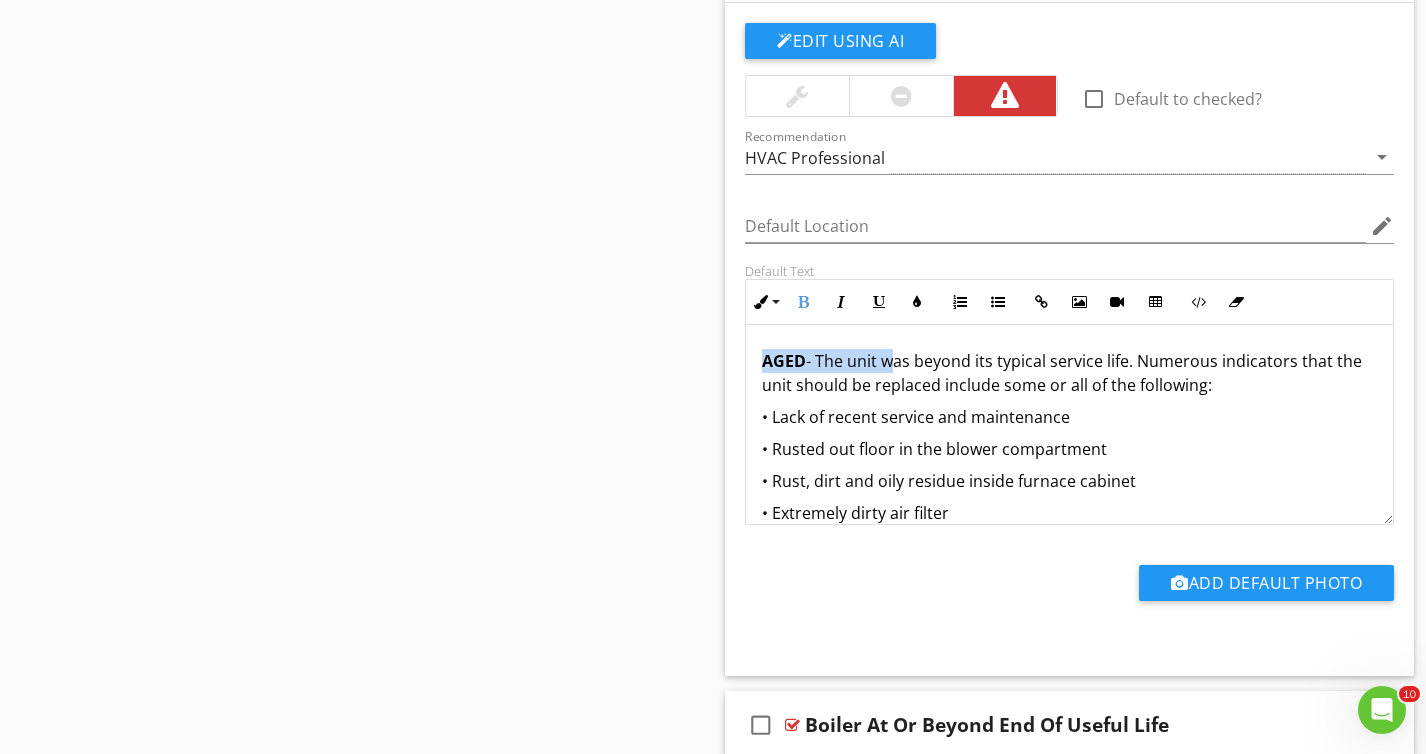 drag, startPoint x: 1347, startPoint y: 498, endPoint x: 756, endPoint y: 361, distance: 606.67126 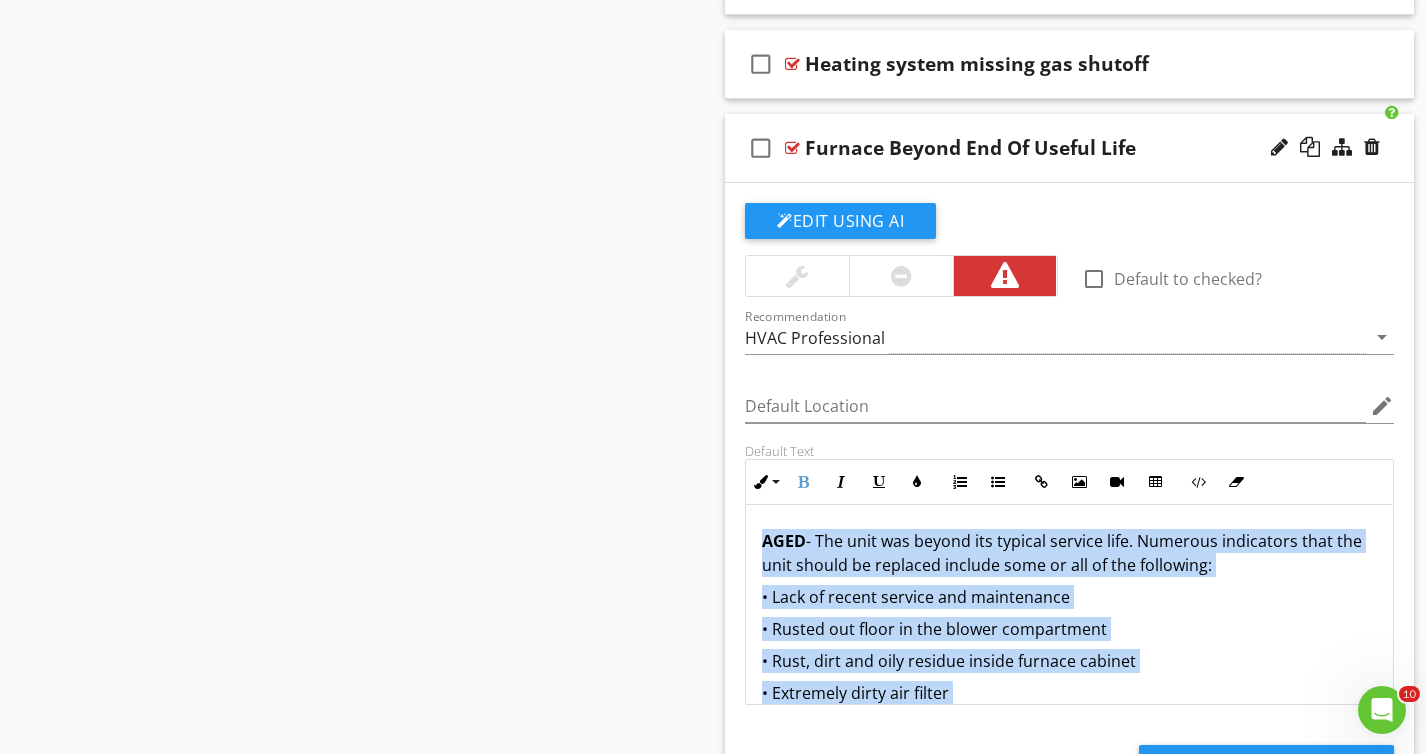 scroll, scrollTop: 7225, scrollLeft: 0, axis: vertical 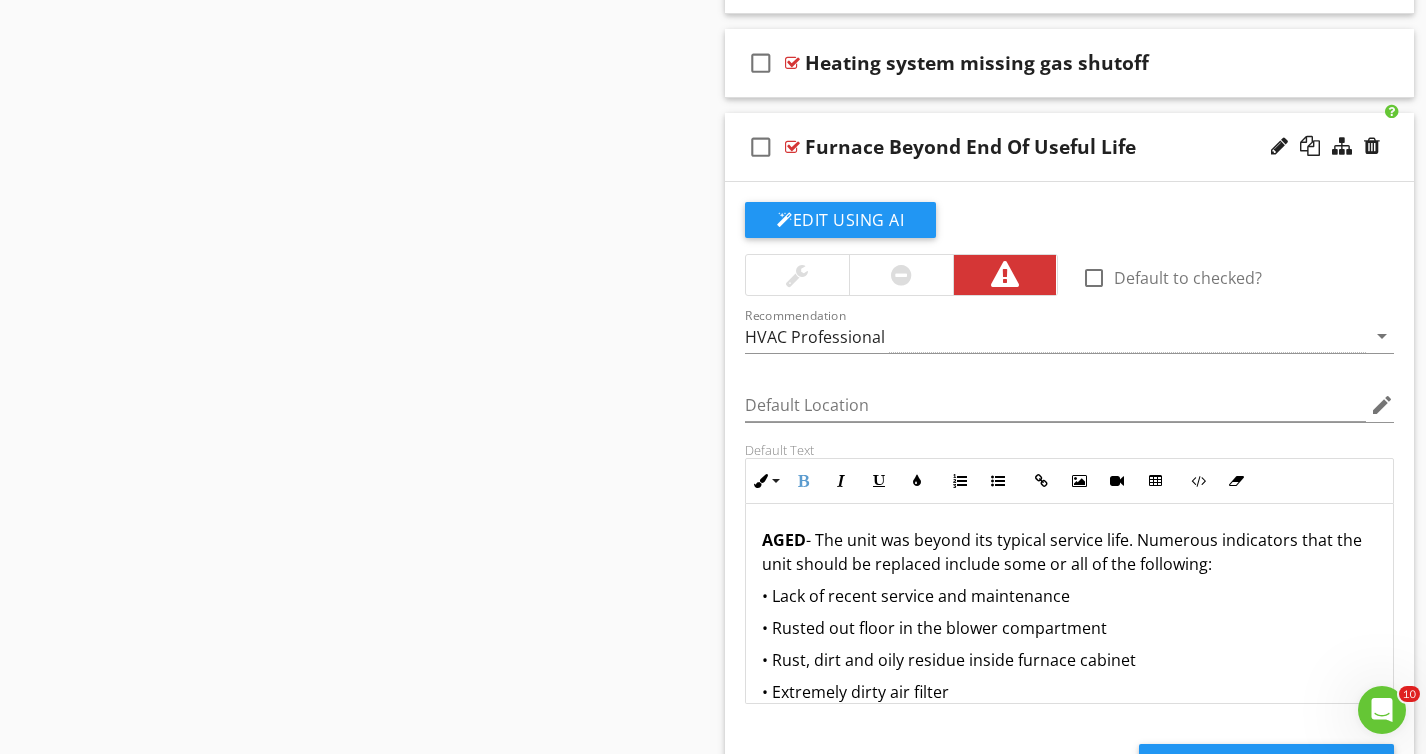 click on "Furnace Beyond End Of Useful Life" at bounding box center (1048, 147) 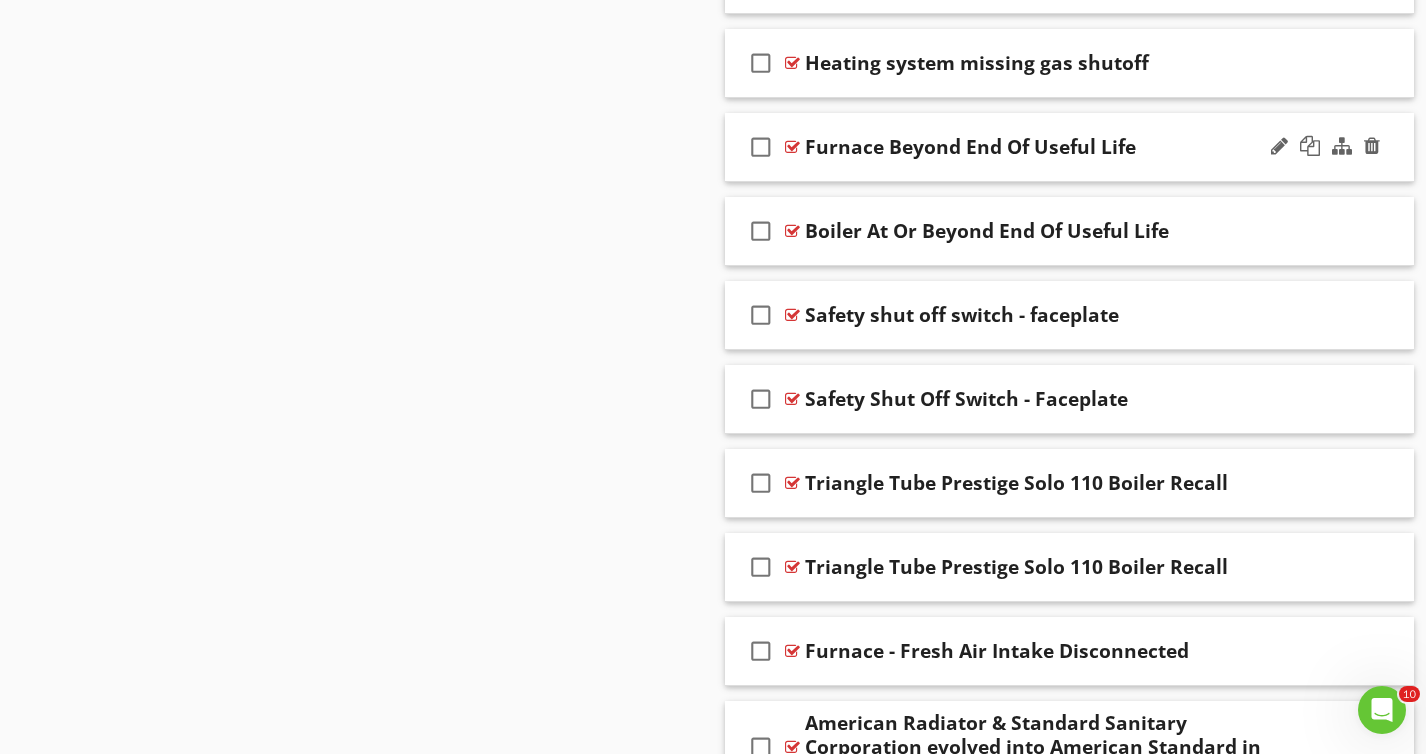 click on "Furnace Beyond End Of Useful Life" at bounding box center (1048, 147) 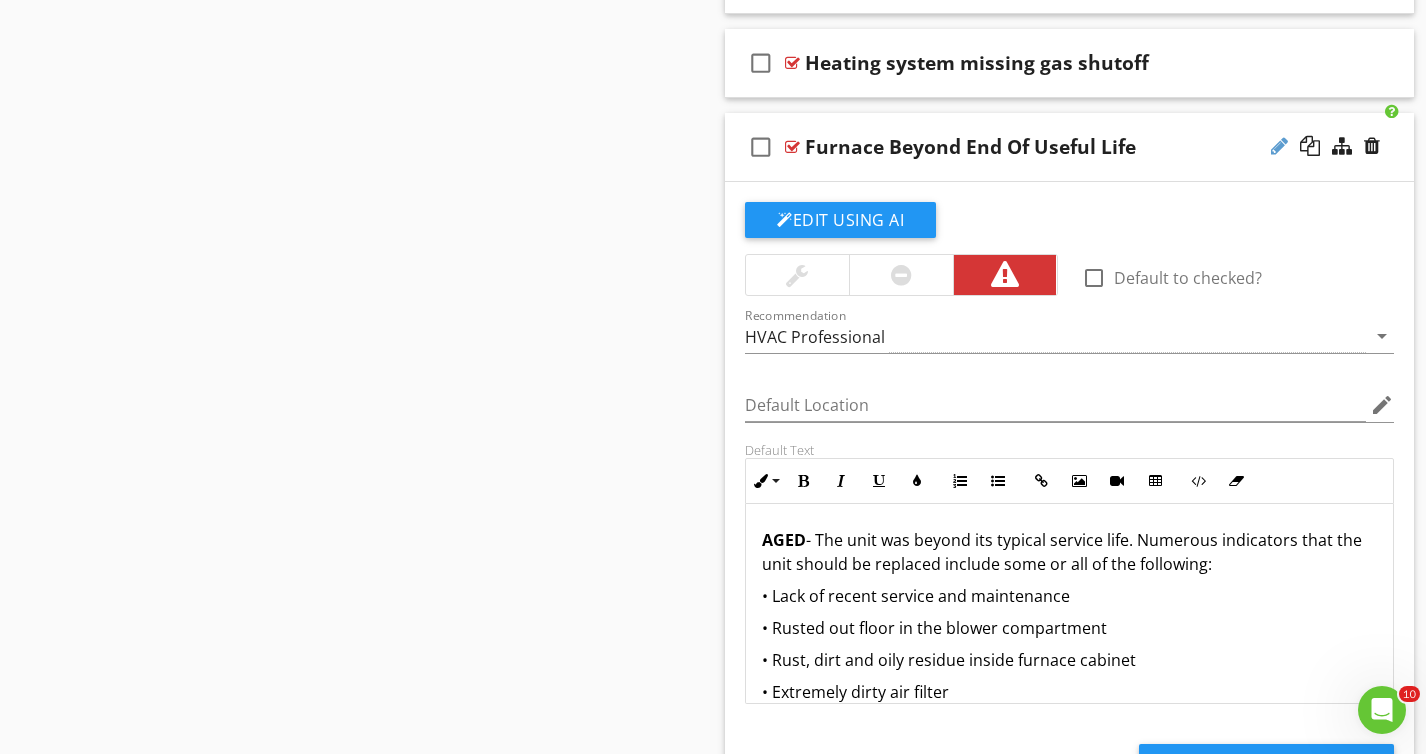 click at bounding box center (1279, 146) 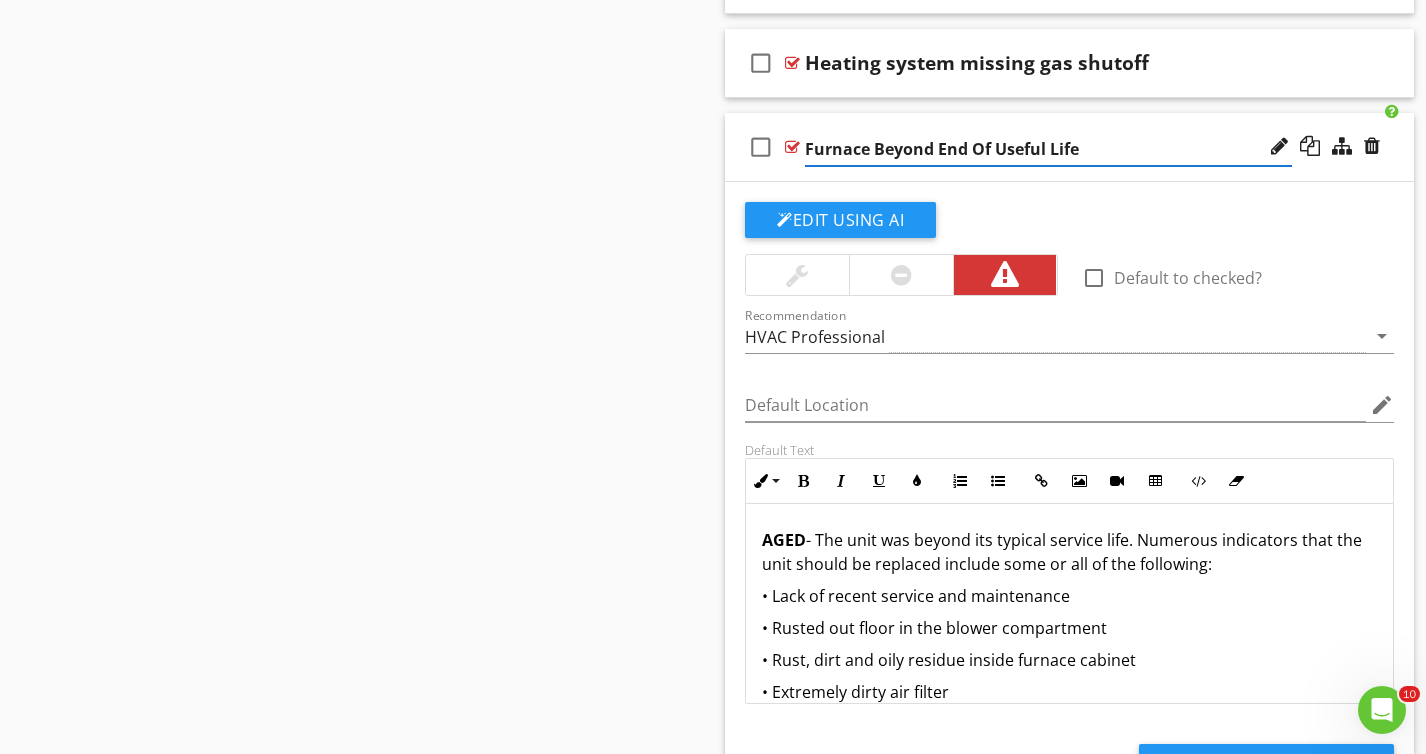 click on "Furnace Beyond End Of Useful Life" at bounding box center (1048, 149) 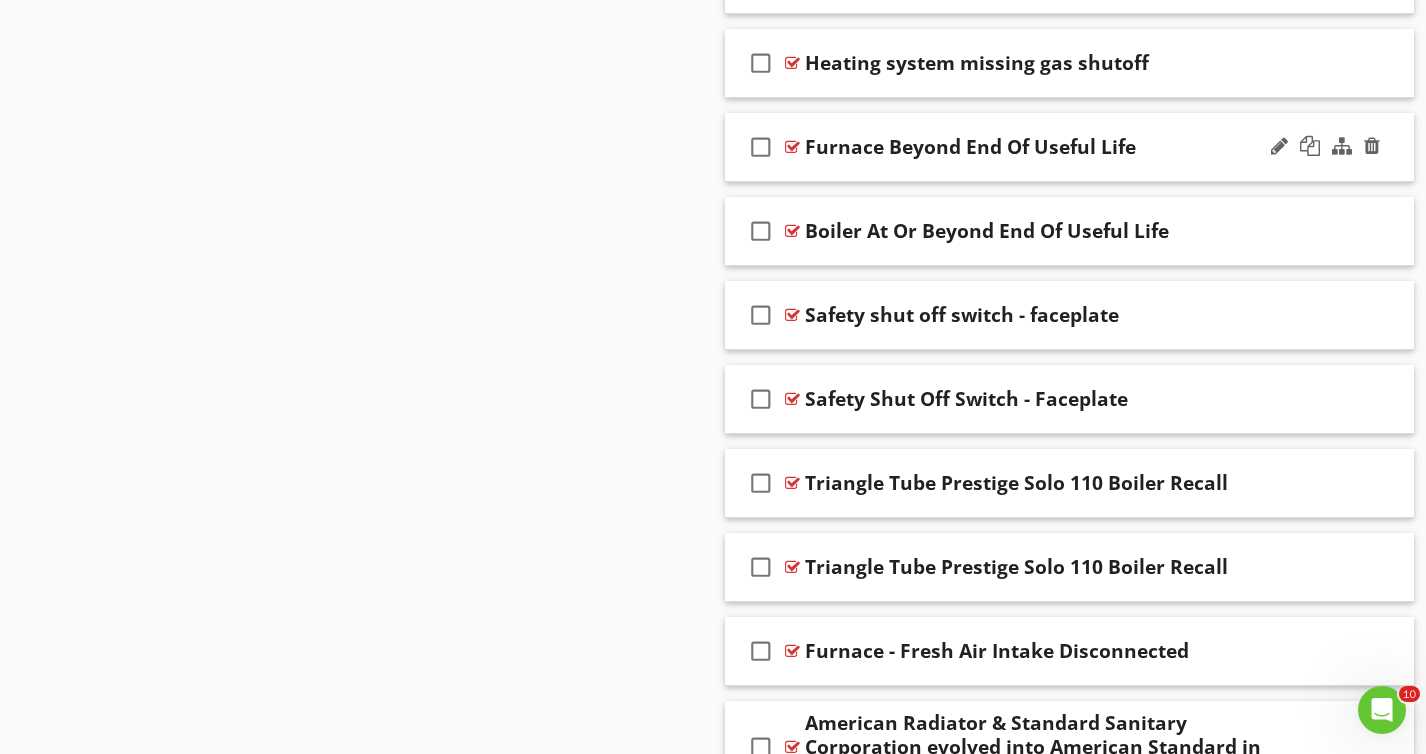 click on "Furnace Beyond End Of Useful Life" at bounding box center (1069, 147) 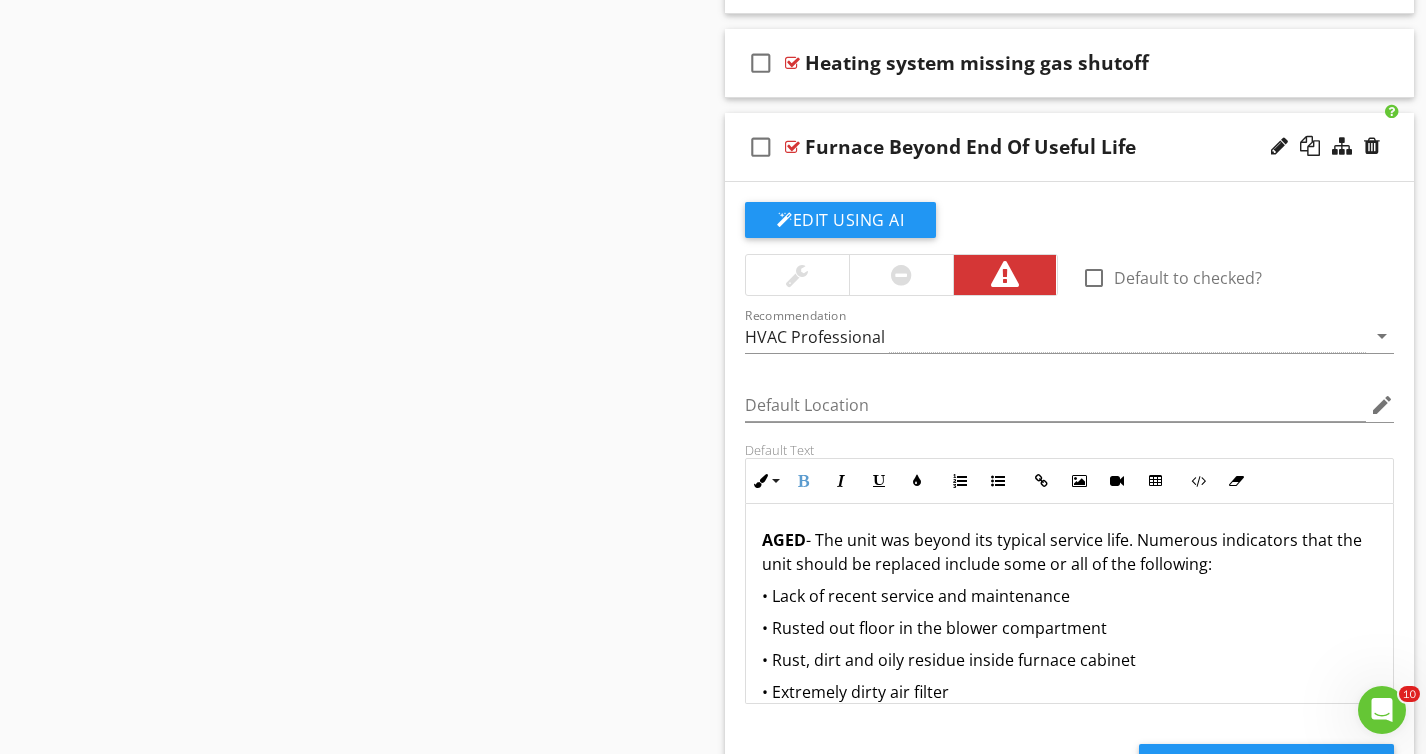 click on "AGED" at bounding box center [784, 540] 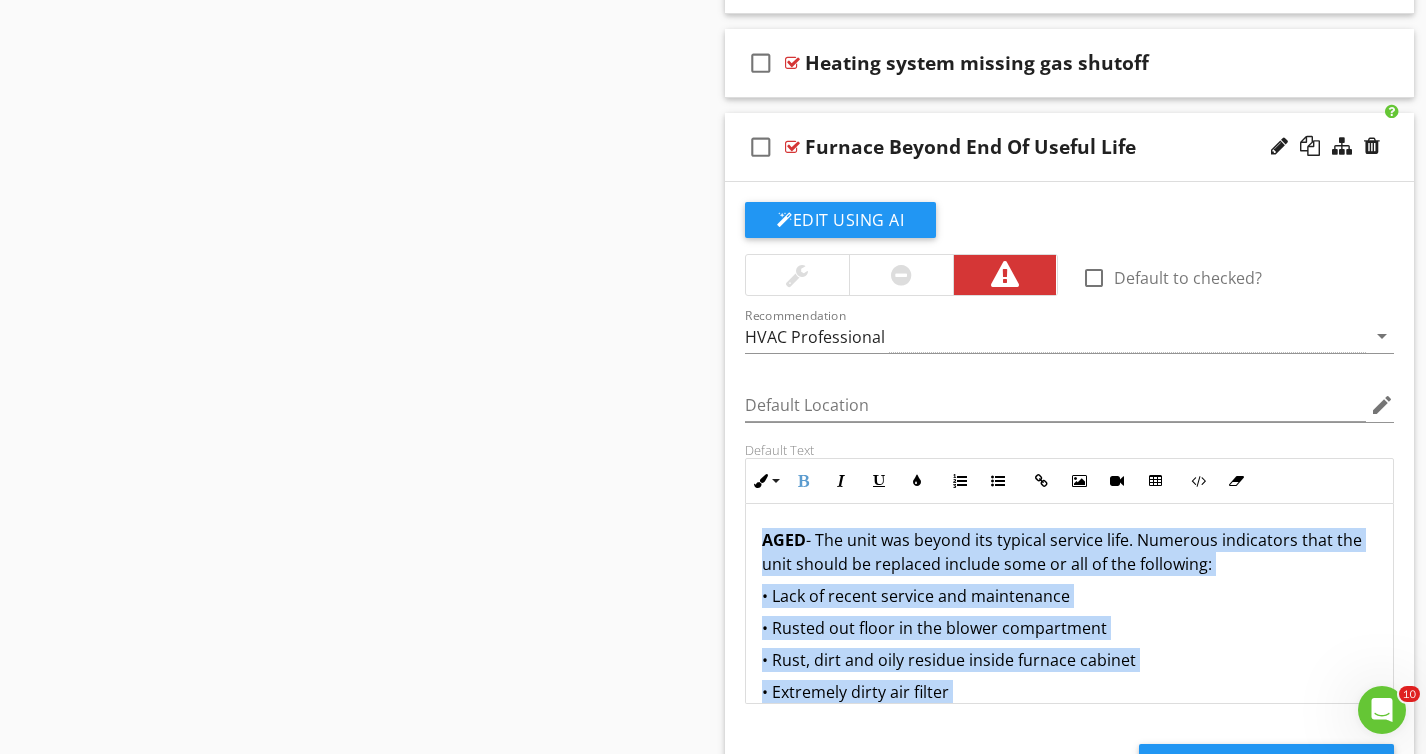 copy on "AGED  - The unit was beyond its typical service life. Numerous indicators that the unit should be replaced include some or all of the following:  • Lack of recent service and maintenance  • Rusted out floor in the blower compartment • Rust, dirt and oily residue inside furnace cabinet  • Extremely dirty air filter • Age of the unit itself. Recommend replacement of the furnace by a qualified HVAC contractor." 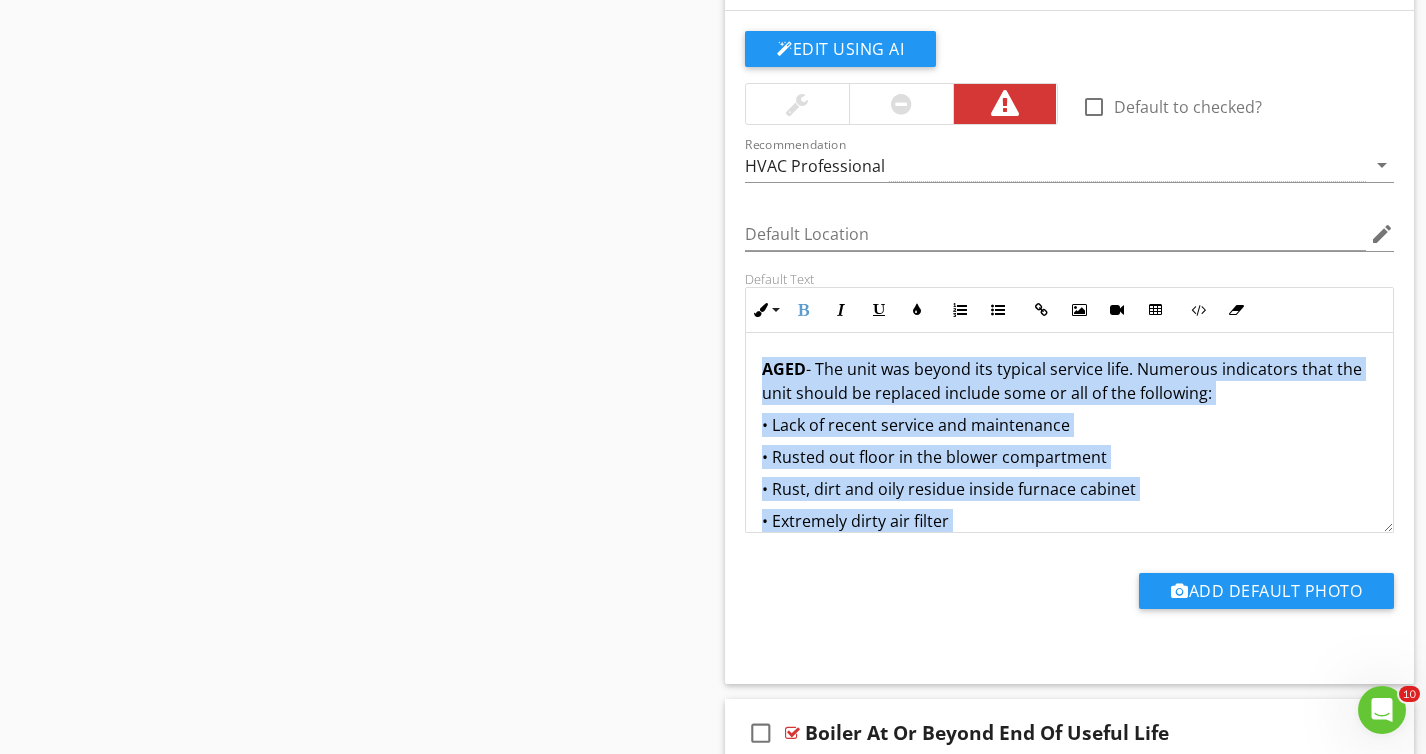 scroll, scrollTop: 7401, scrollLeft: 0, axis: vertical 